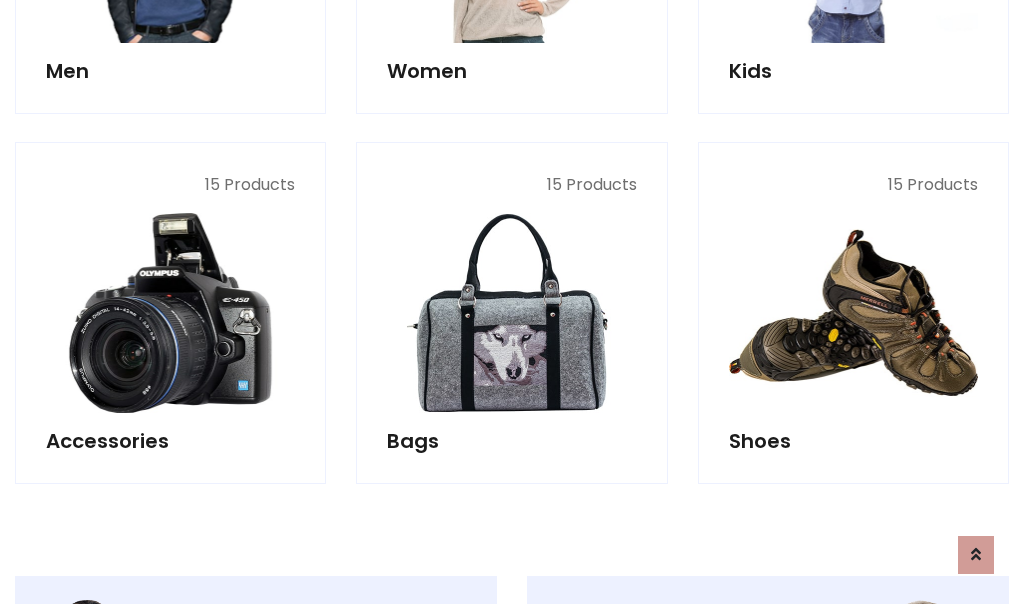 scroll, scrollTop: 853, scrollLeft: 0, axis: vertical 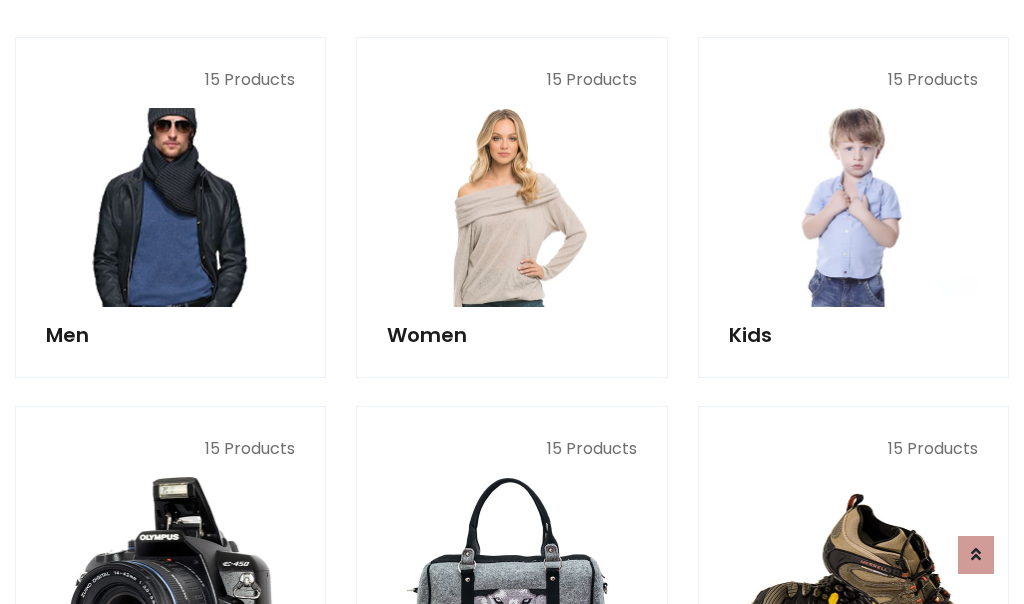 click at bounding box center [170, 207] 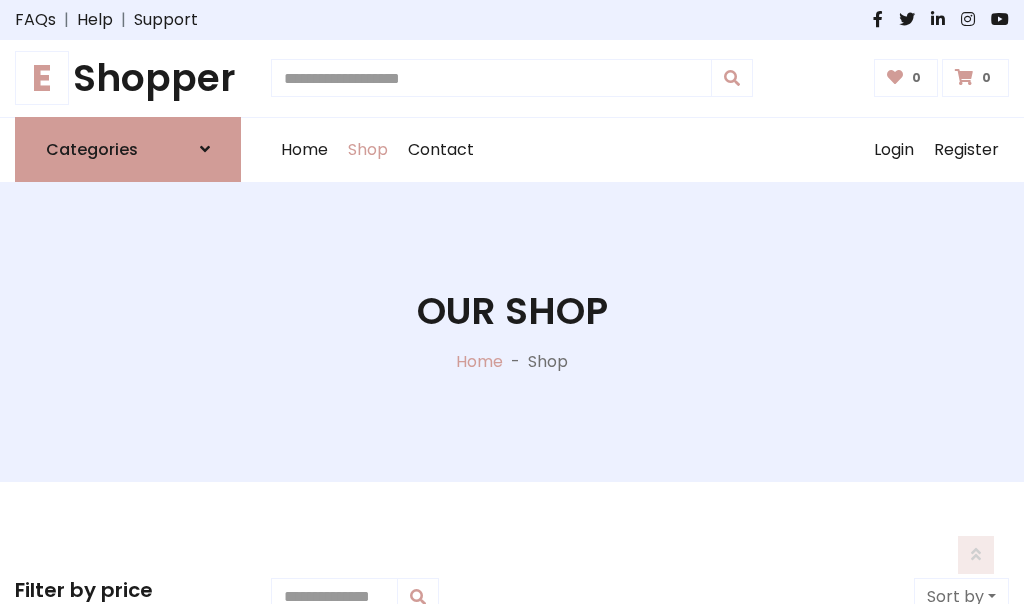 scroll, scrollTop: 807, scrollLeft: 0, axis: vertical 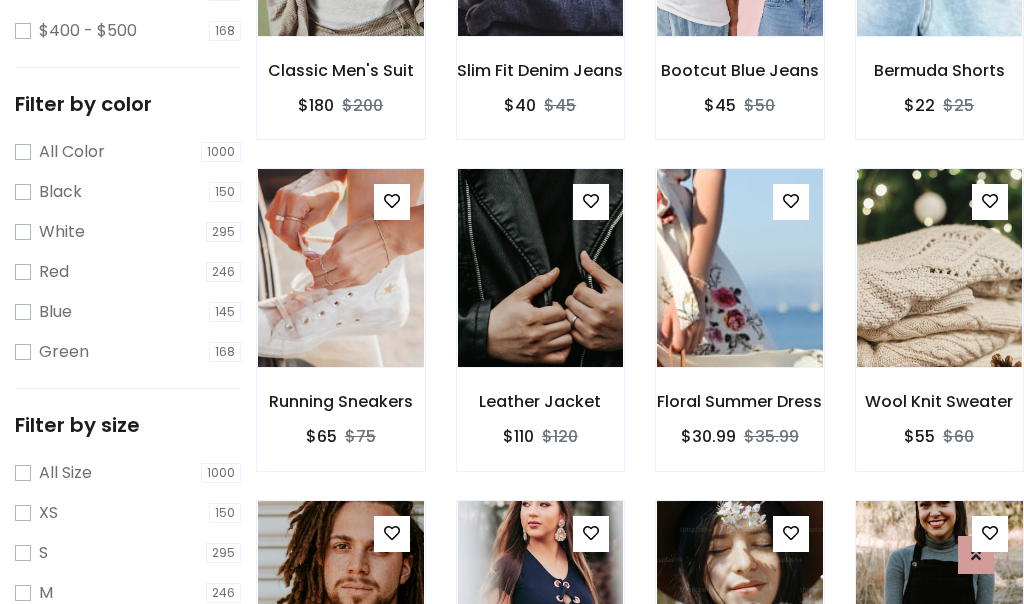 click at bounding box center (939, 600) 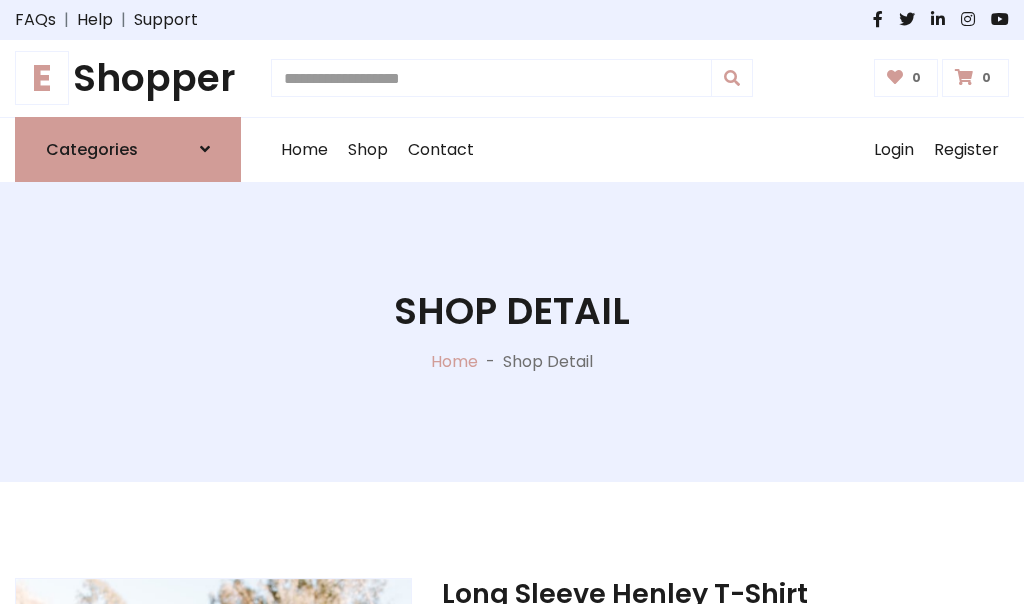 scroll, scrollTop: 182, scrollLeft: 0, axis: vertical 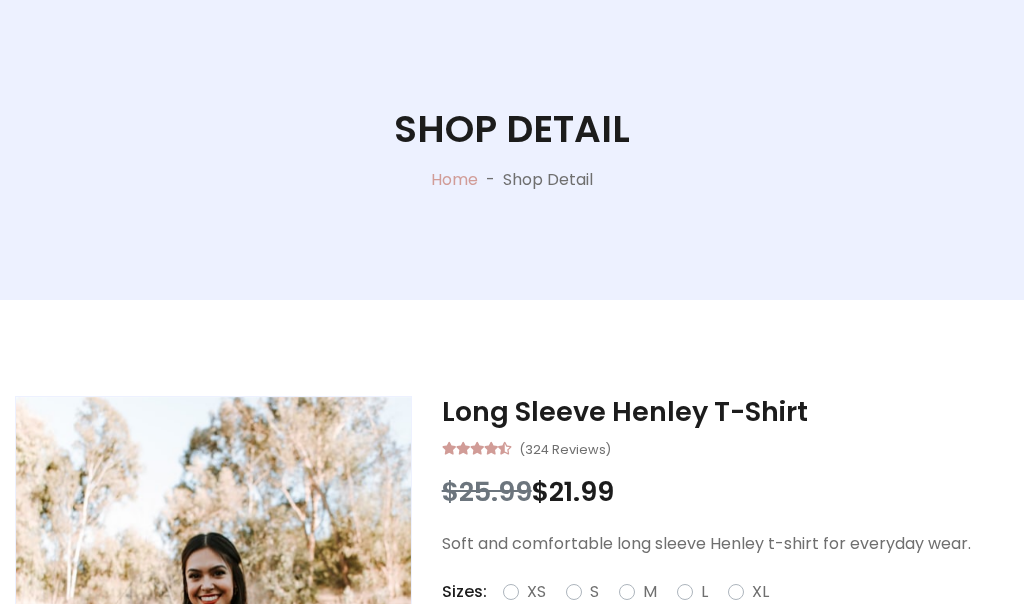 click on "M" at bounding box center [650, 592] 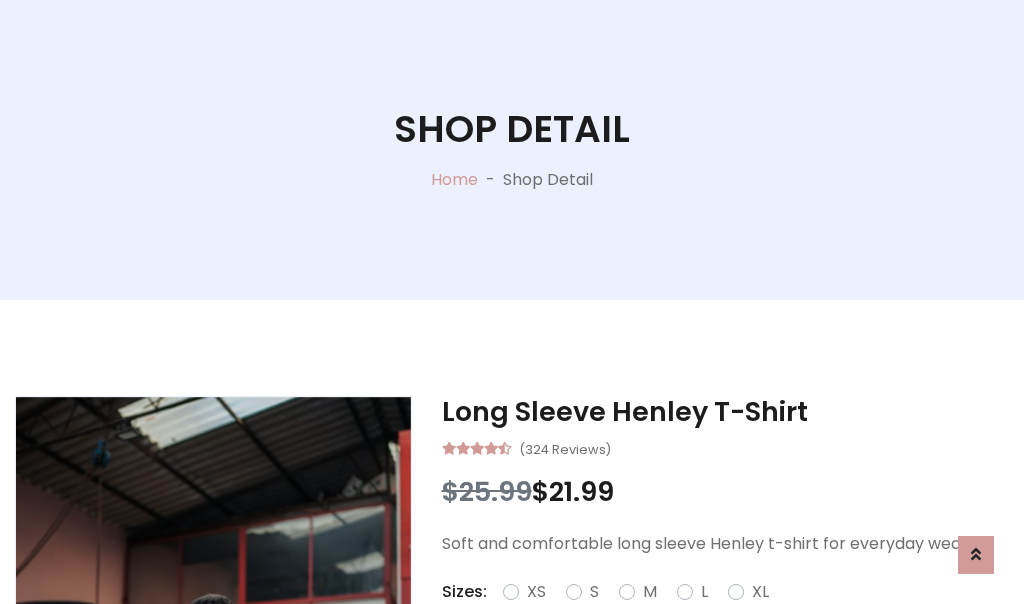 click on "Red" at bounding box center [732, 616] 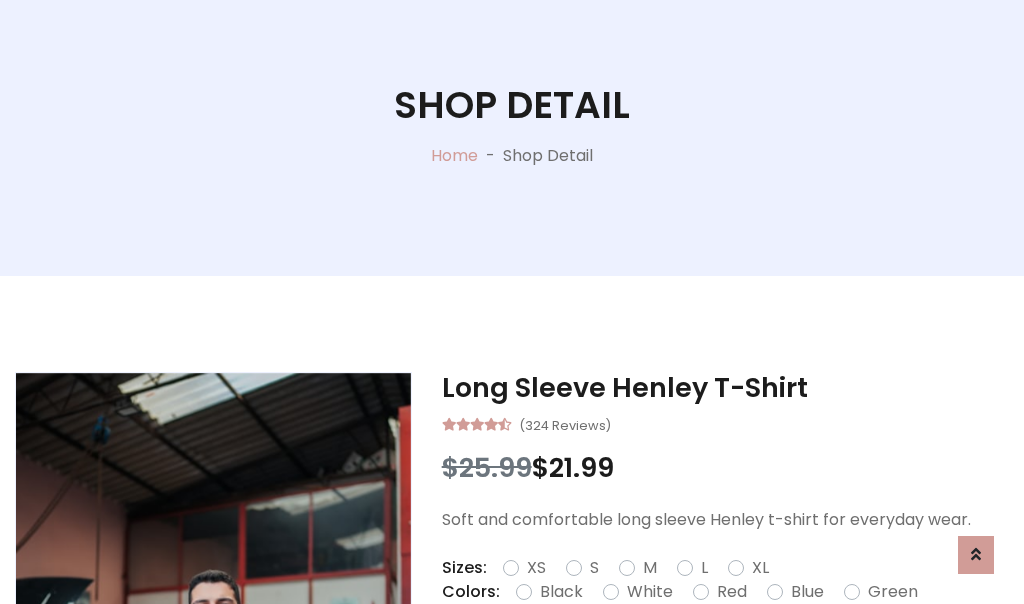 click on "Add To Cart" at bounding box center (663, 655) 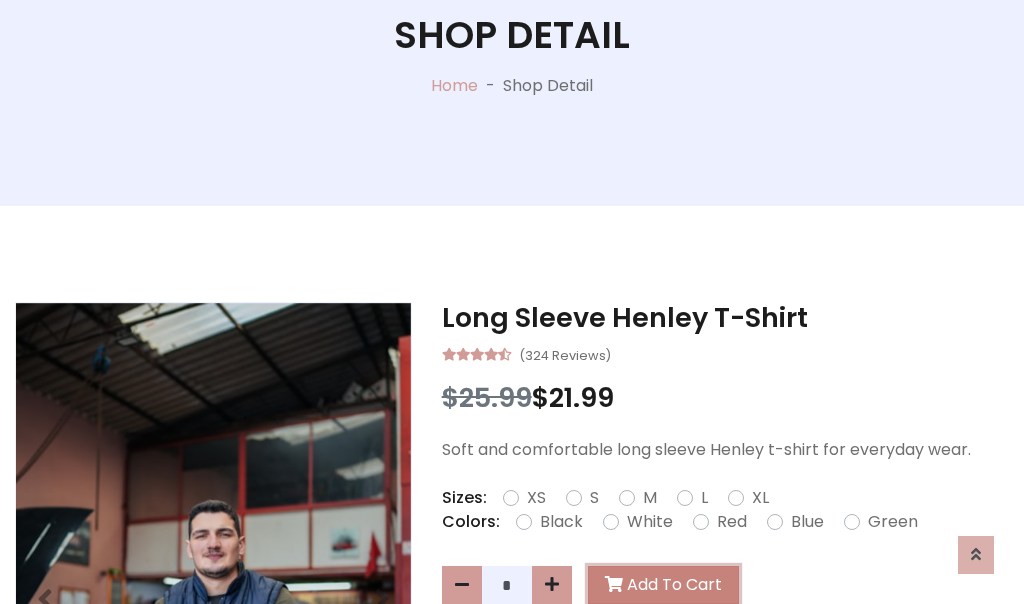 scroll, scrollTop: 0, scrollLeft: 0, axis: both 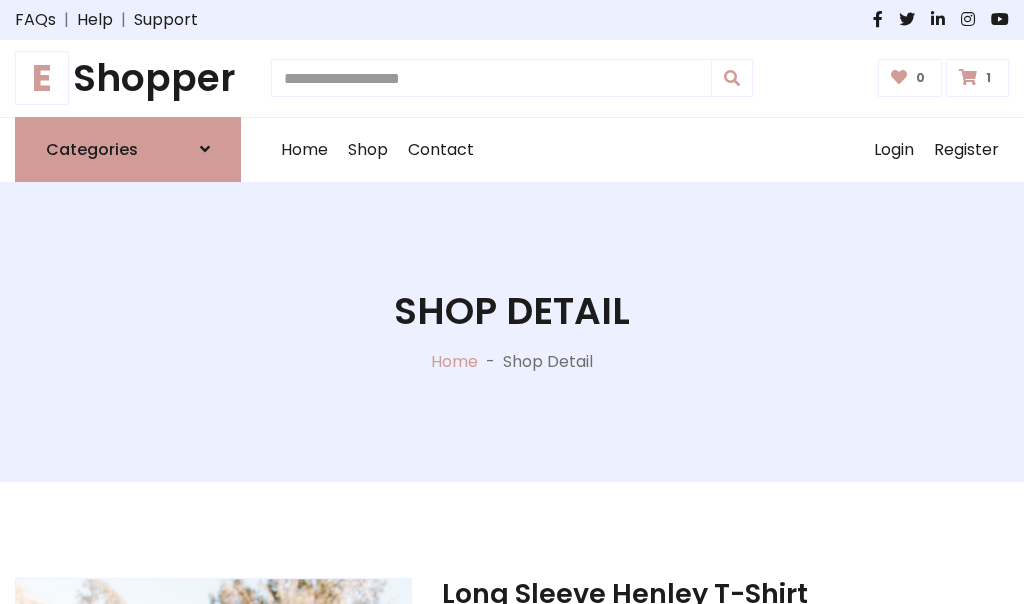 click at bounding box center [968, 77] 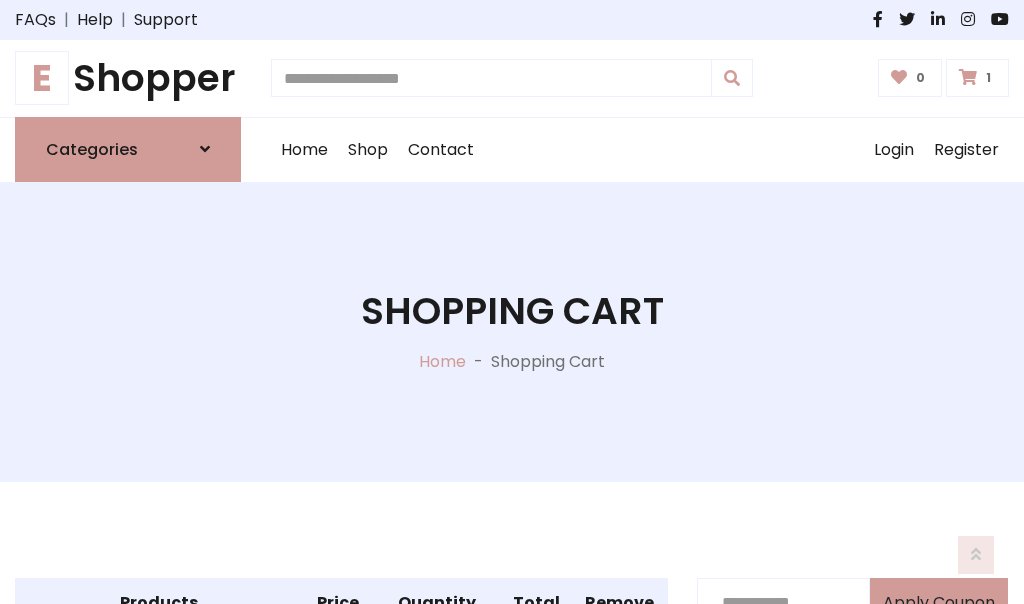 scroll, scrollTop: 474, scrollLeft: 0, axis: vertical 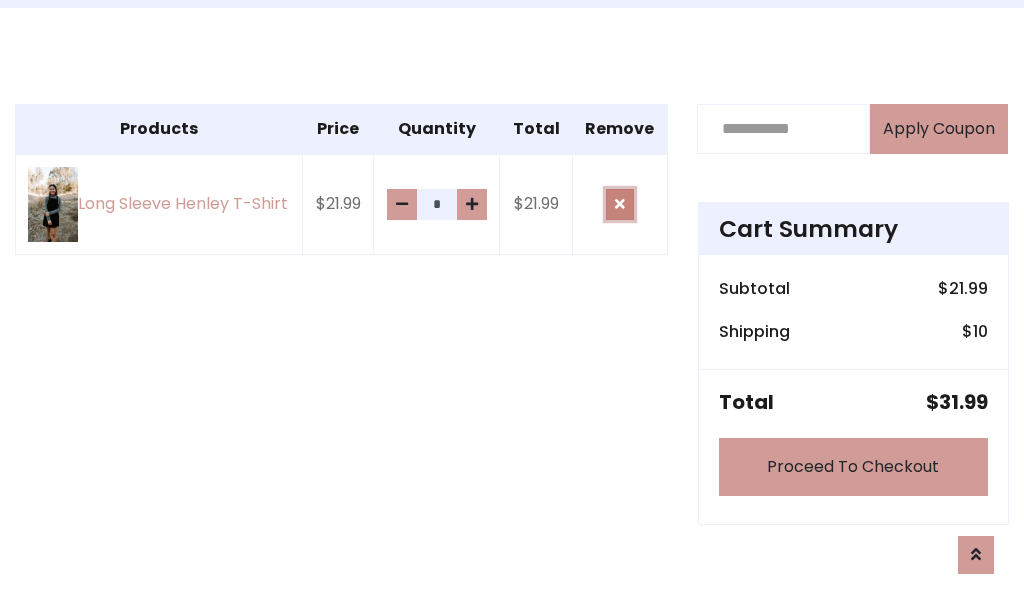 click at bounding box center (620, 204) 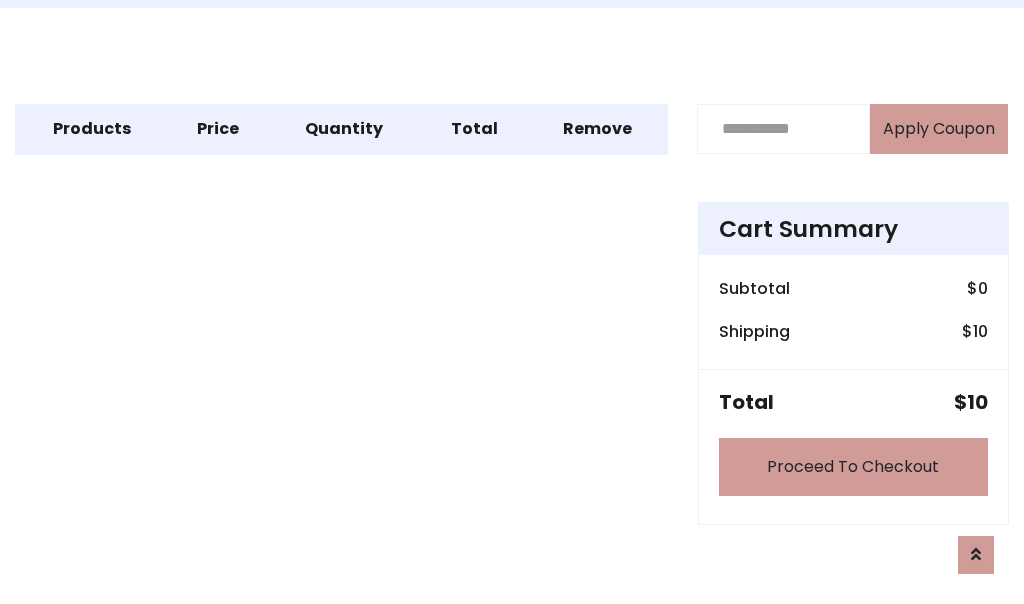 scroll, scrollTop: 247, scrollLeft: 0, axis: vertical 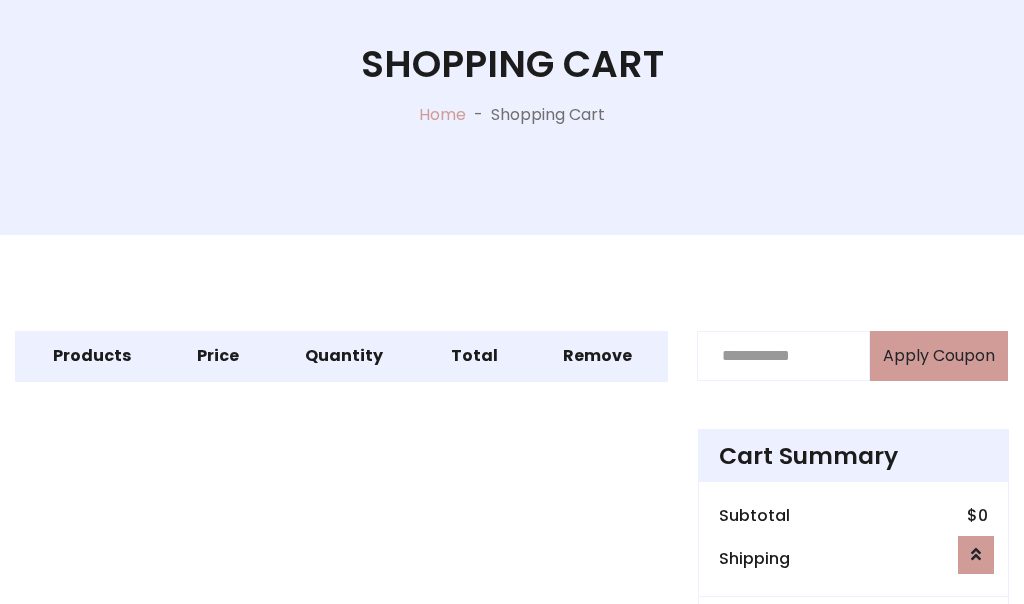 click on "Proceed To Checkout" at bounding box center (853, 694) 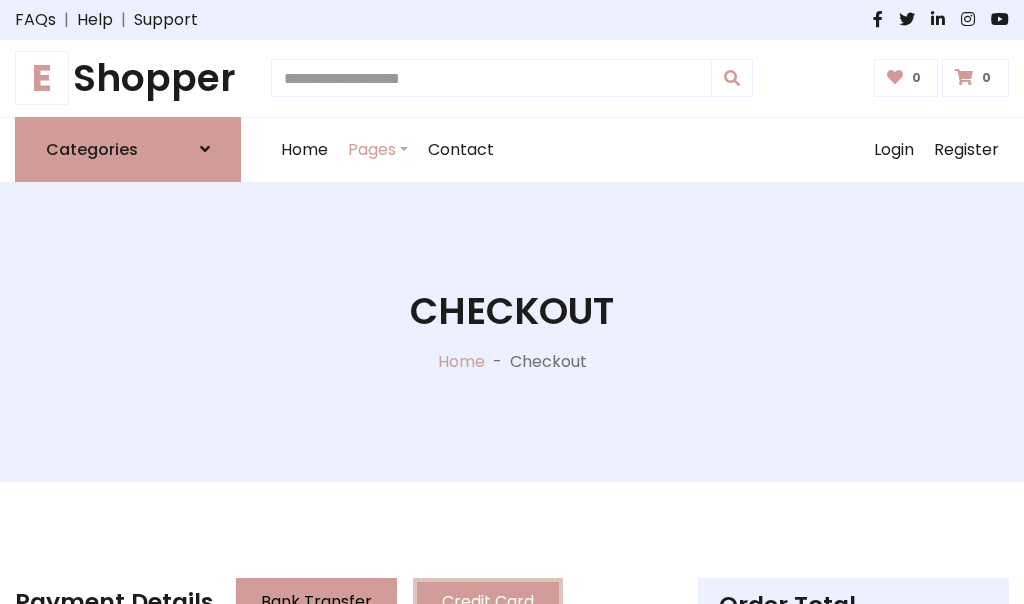 scroll, scrollTop: 137, scrollLeft: 0, axis: vertical 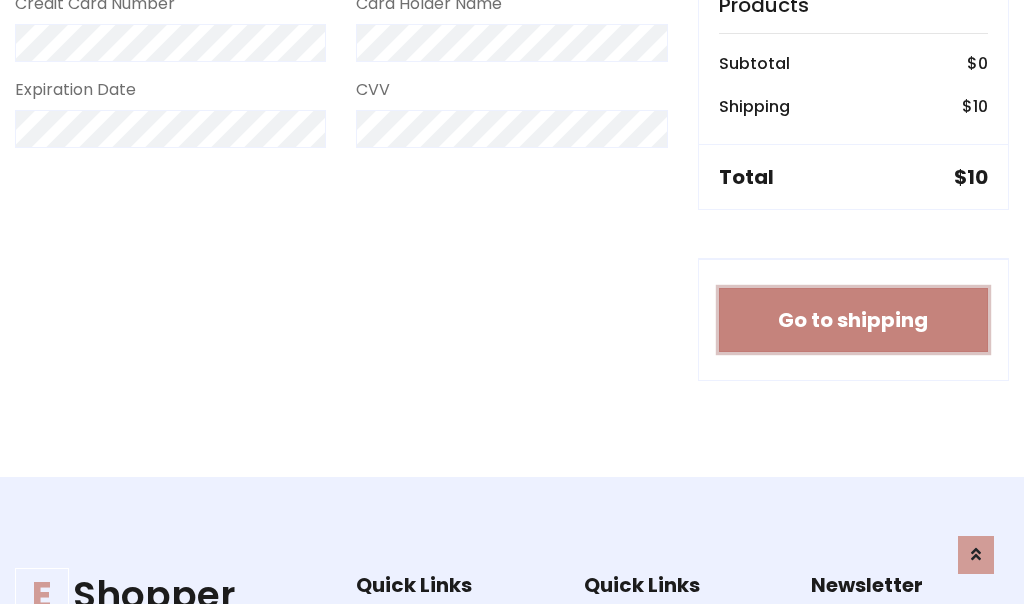 click on "Go to shipping" at bounding box center (853, 320) 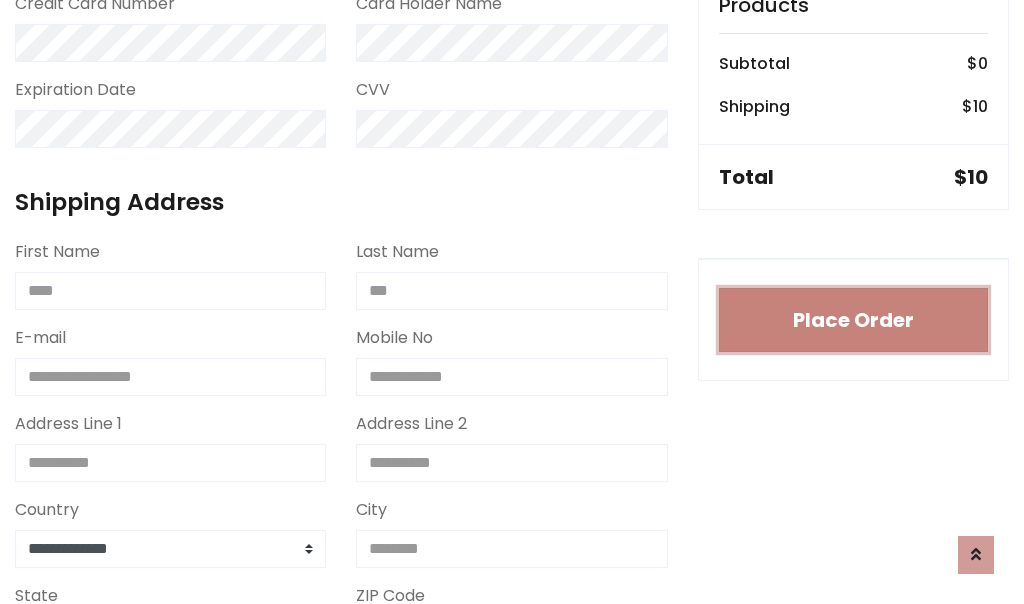 type 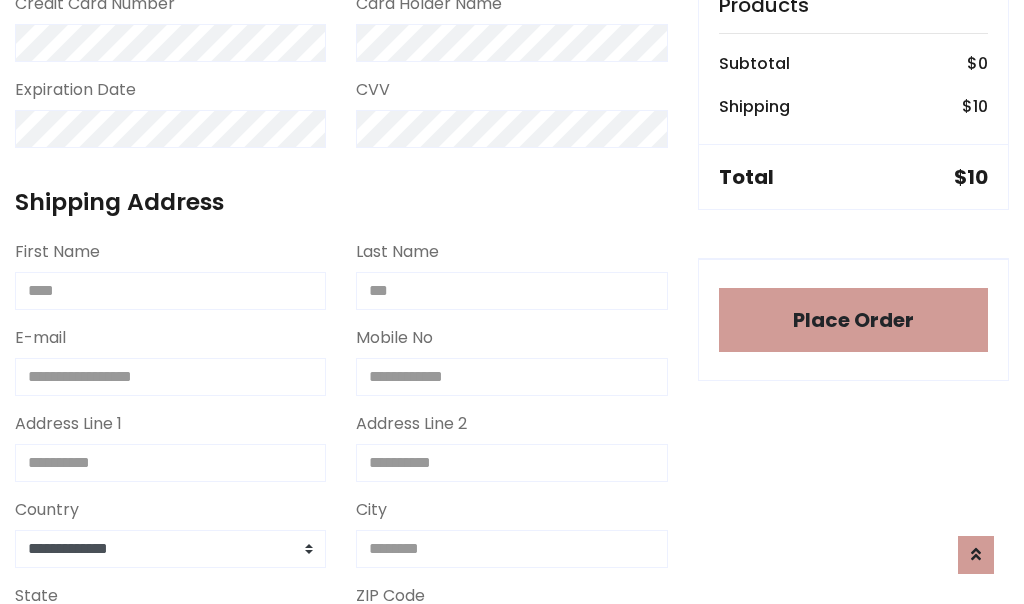 scroll, scrollTop: 1216, scrollLeft: 0, axis: vertical 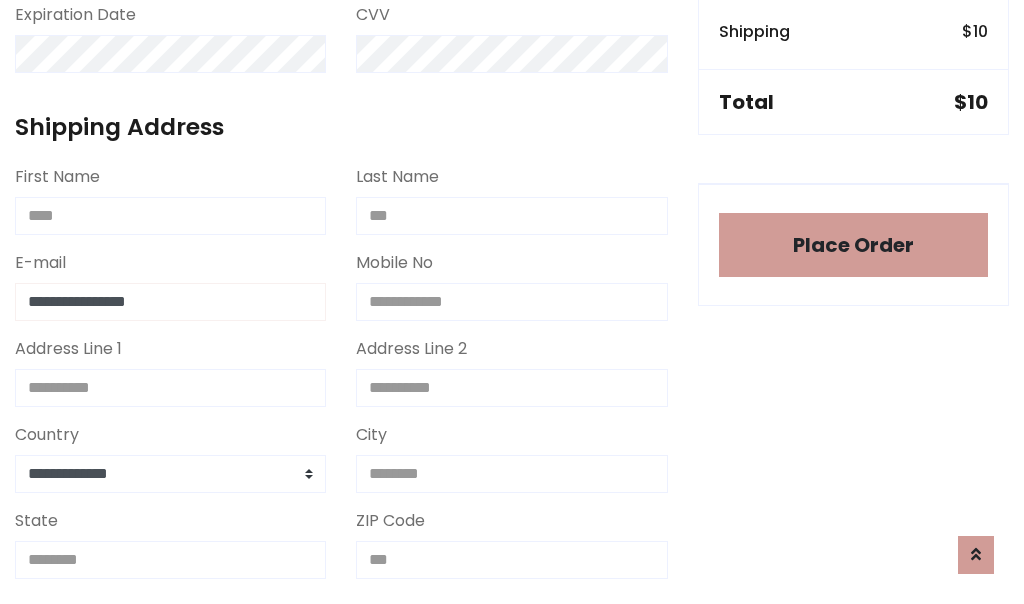 type on "**********" 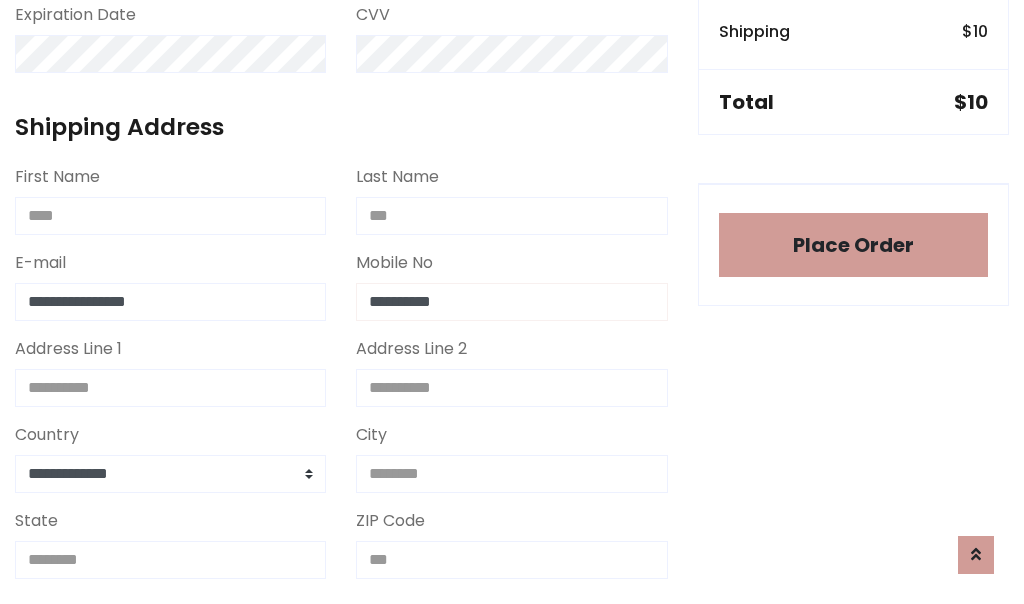 type on "**********" 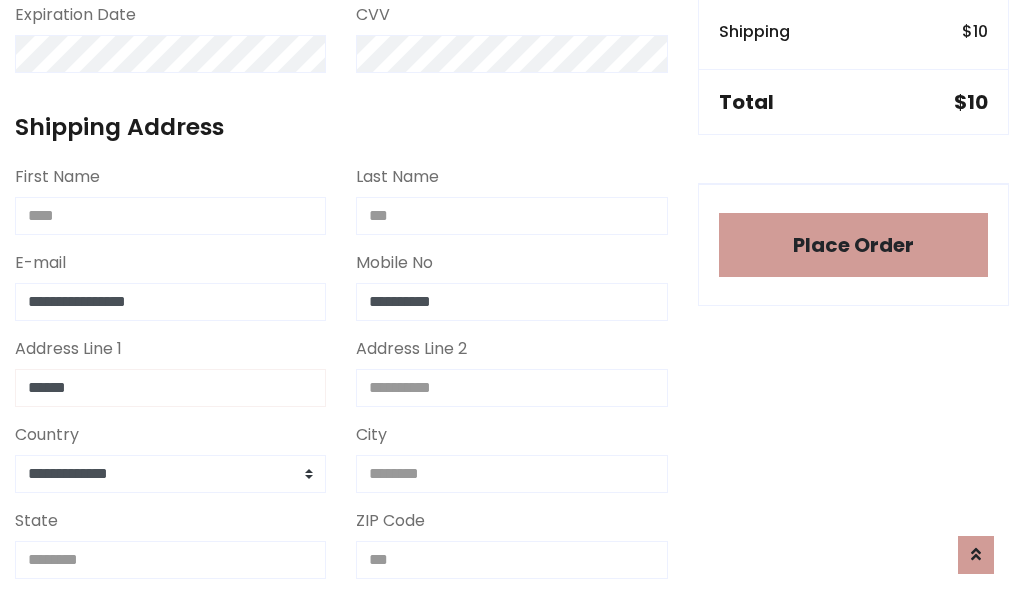 type on "******" 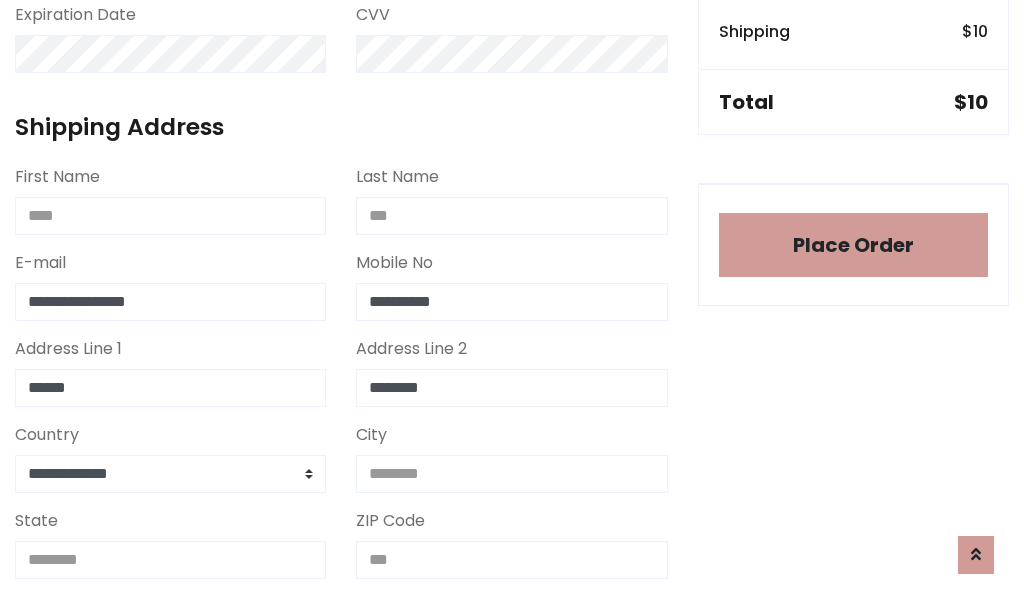 type on "********" 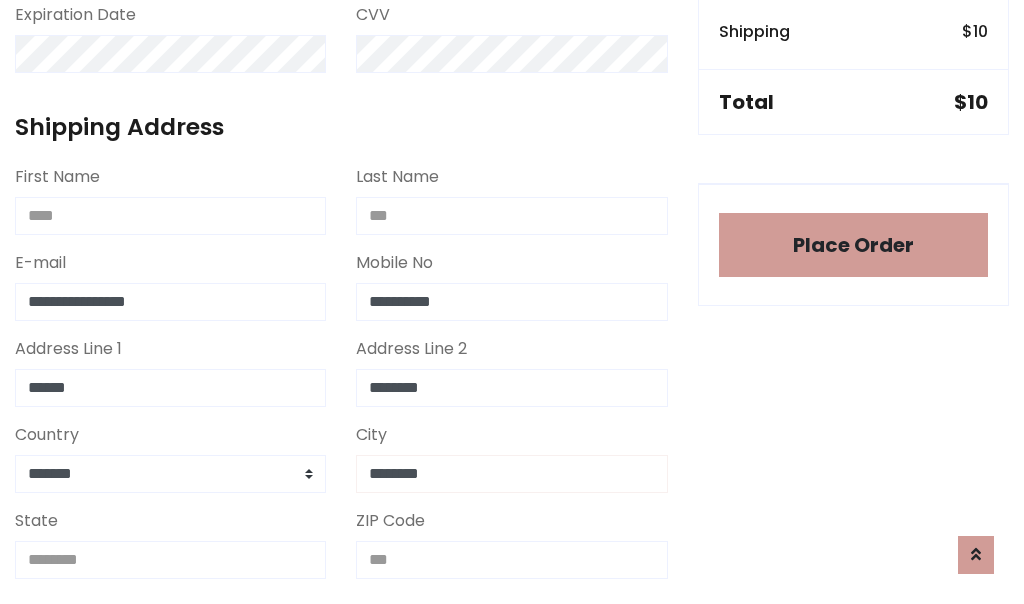 type on "********" 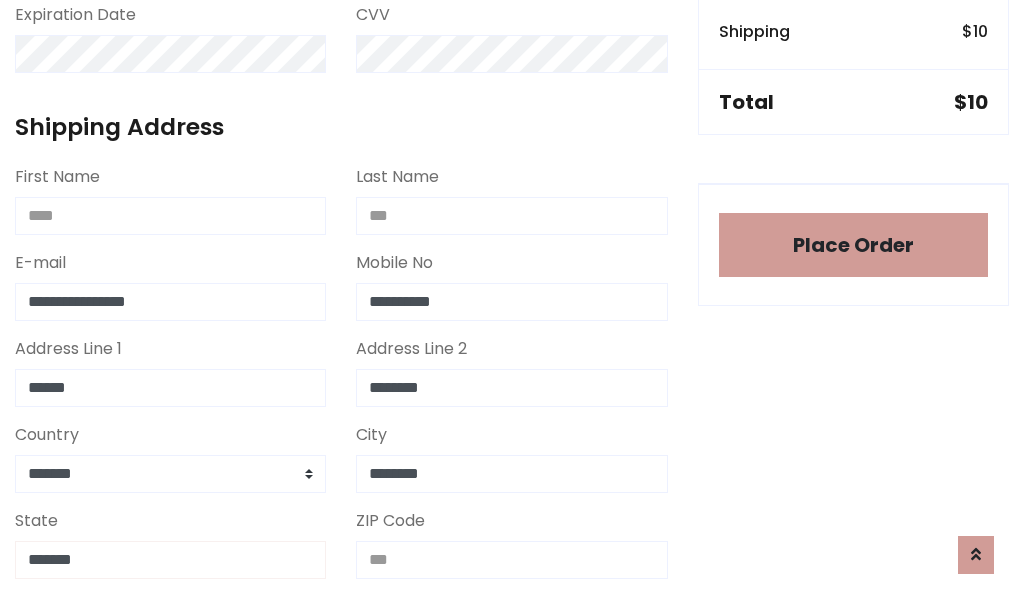 type on "*******" 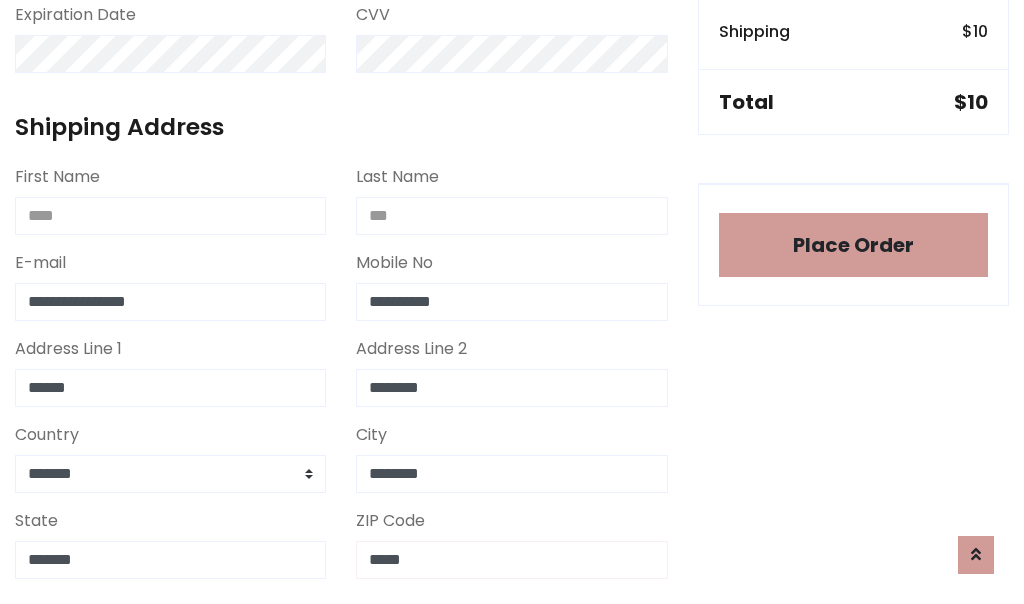 scroll, scrollTop: 403, scrollLeft: 0, axis: vertical 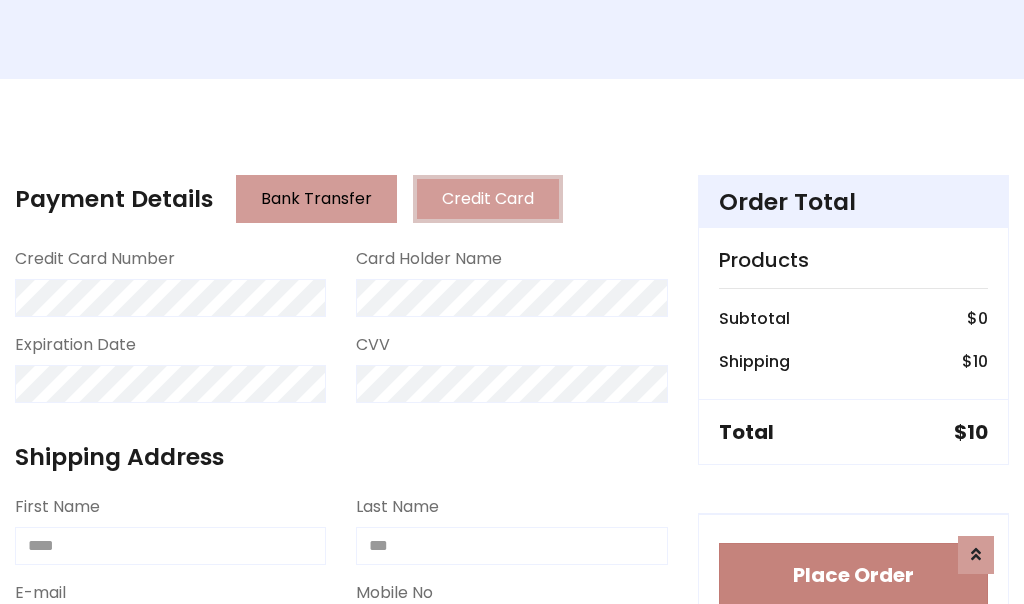 type on "*****" 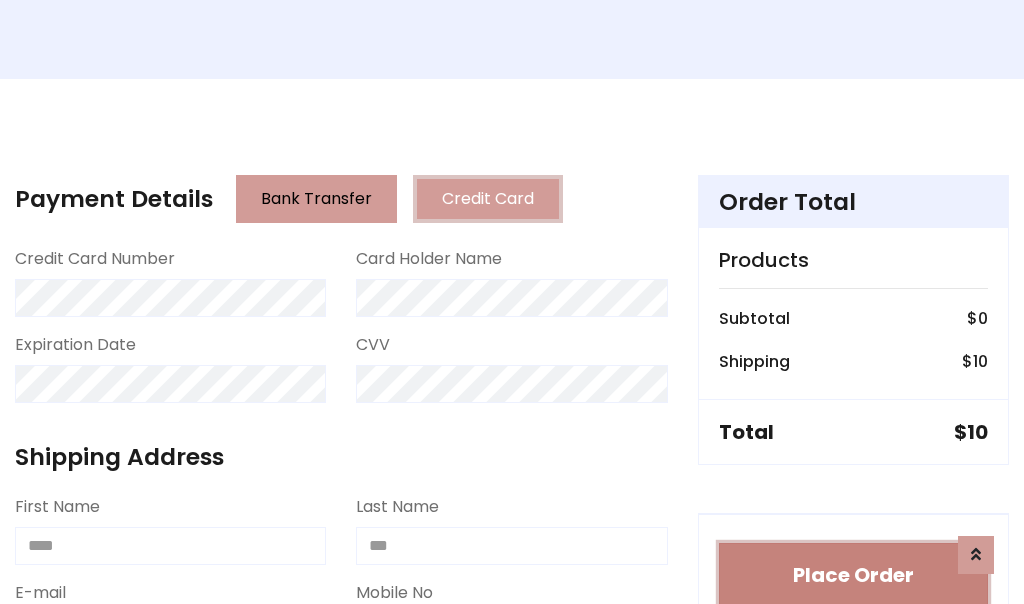 click on "Place Order" at bounding box center (853, 575) 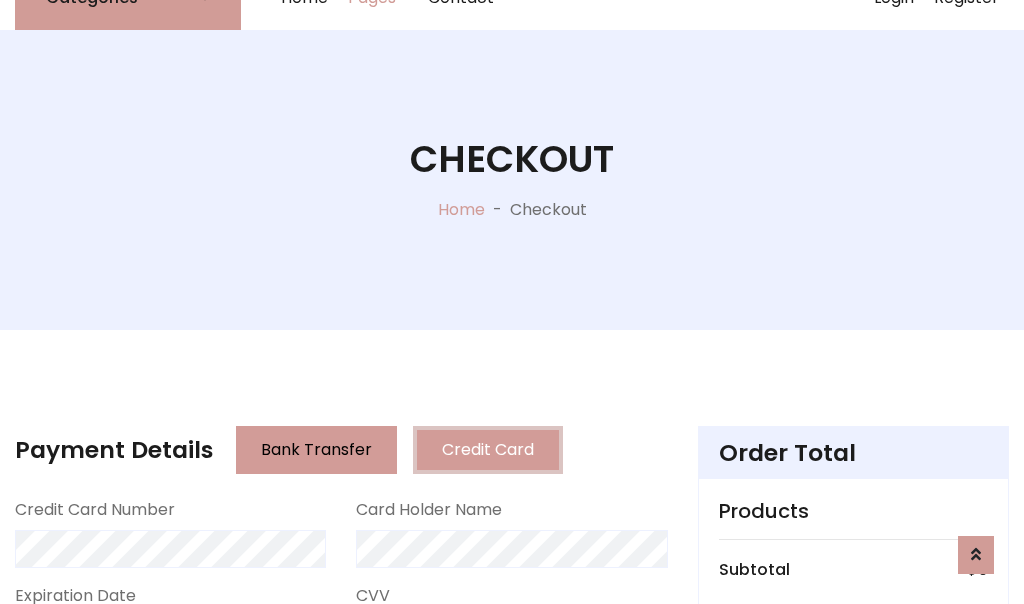 scroll, scrollTop: 0, scrollLeft: 0, axis: both 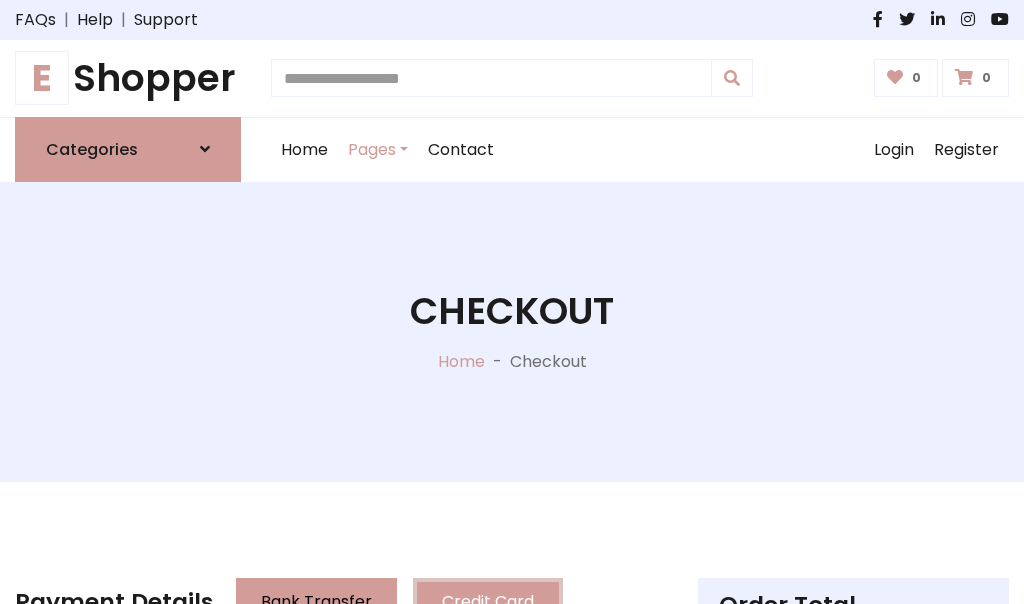 click on "E Shopper" at bounding box center (128, 78) 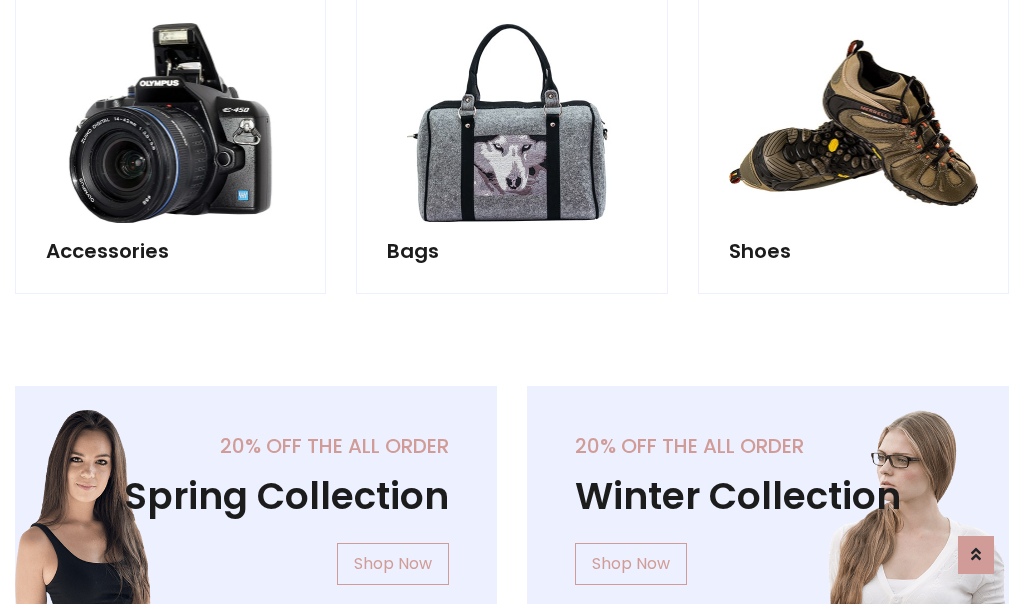 scroll, scrollTop: 770, scrollLeft: 0, axis: vertical 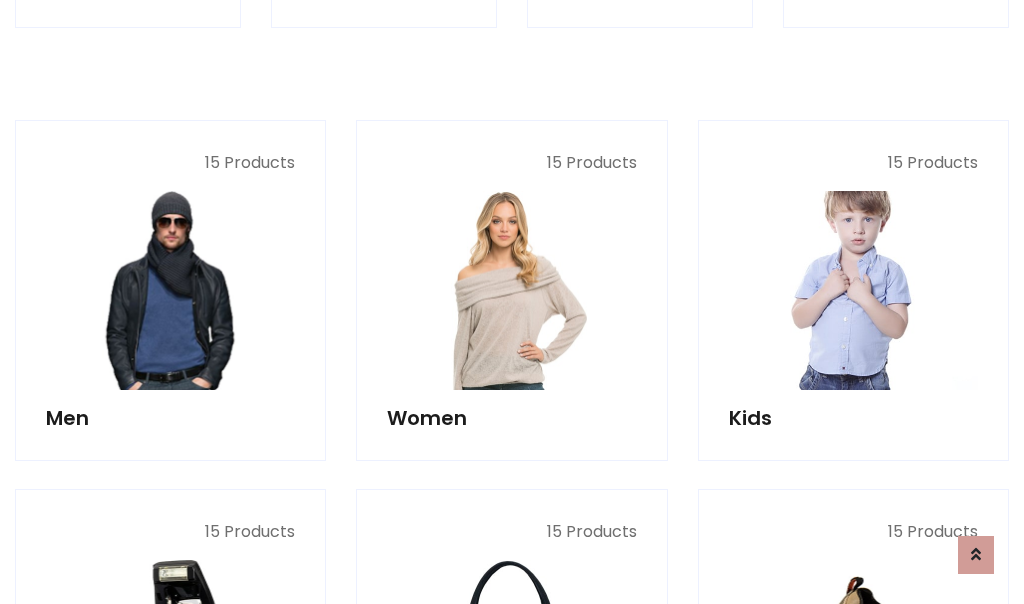 click at bounding box center [853, 290] 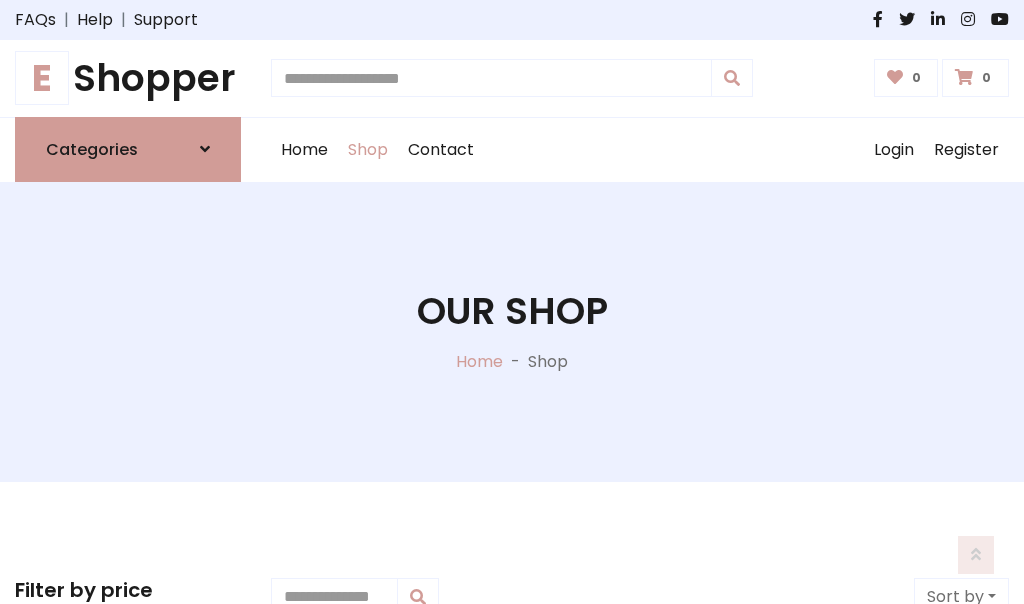 scroll, scrollTop: 549, scrollLeft: 0, axis: vertical 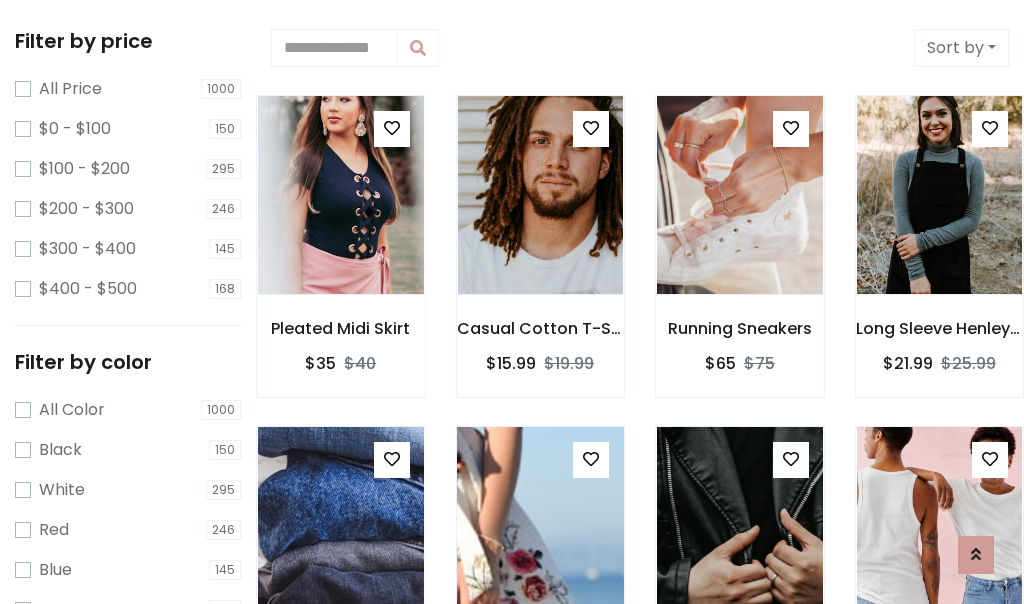click at bounding box center [392, 128] 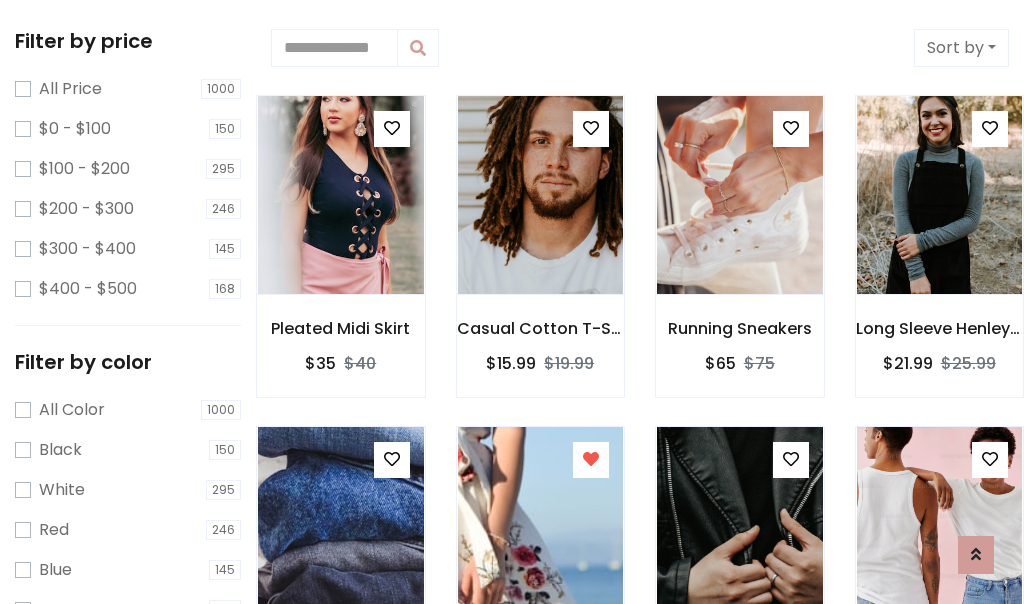 click at bounding box center (340, 858) 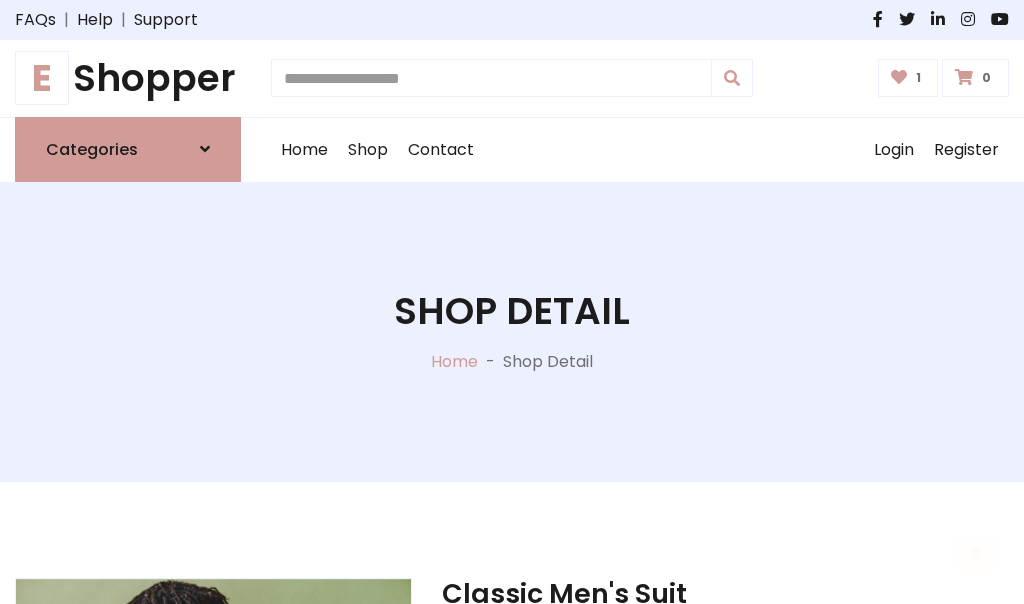 scroll, scrollTop: 262, scrollLeft: 0, axis: vertical 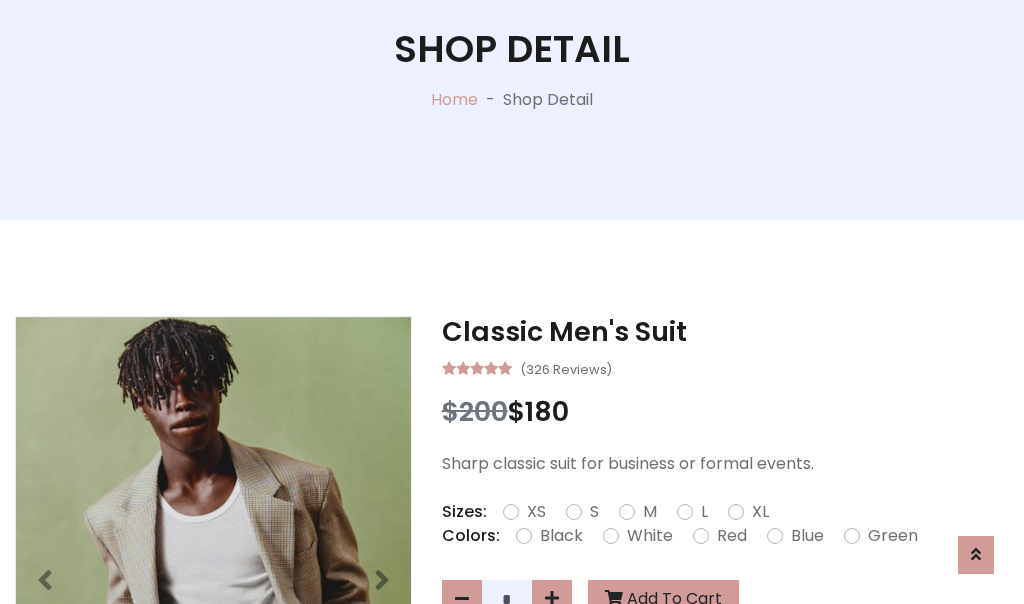 click on "XL" at bounding box center (760, 512) 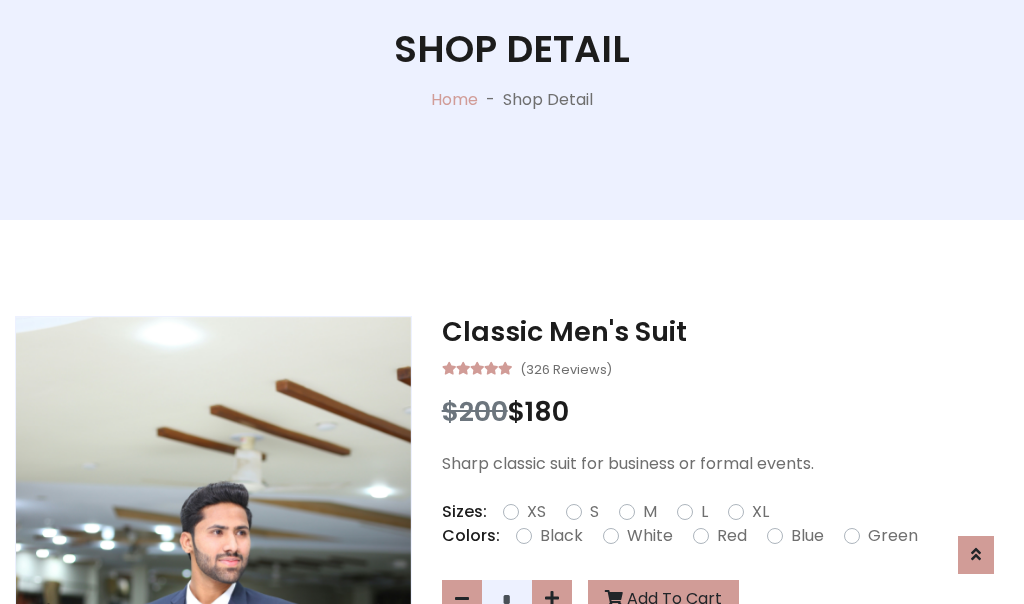 click on "Black" at bounding box center (561, 536) 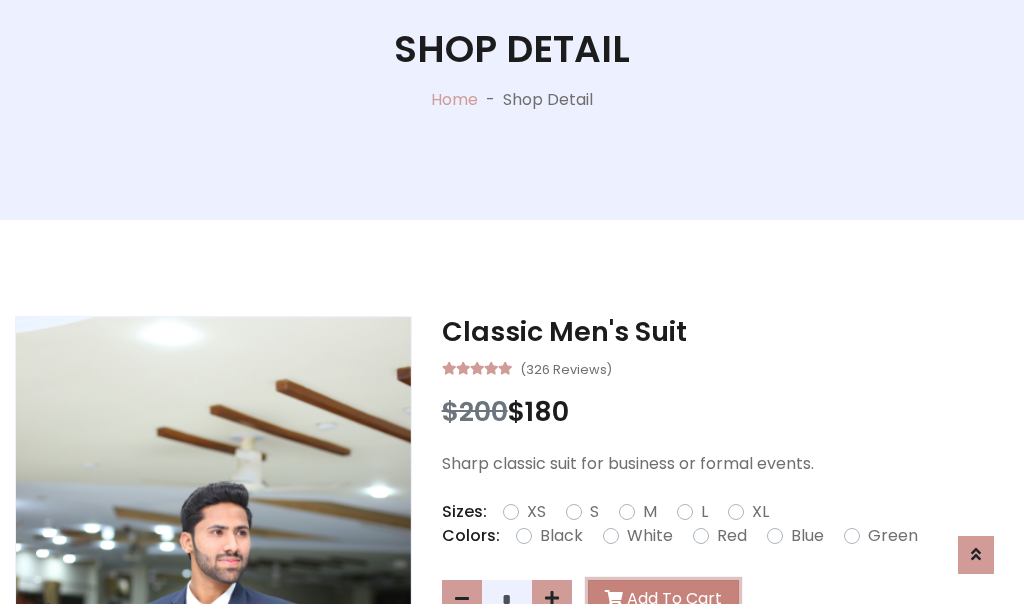 click on "Add To Cart" at bounding box center (663, 599) 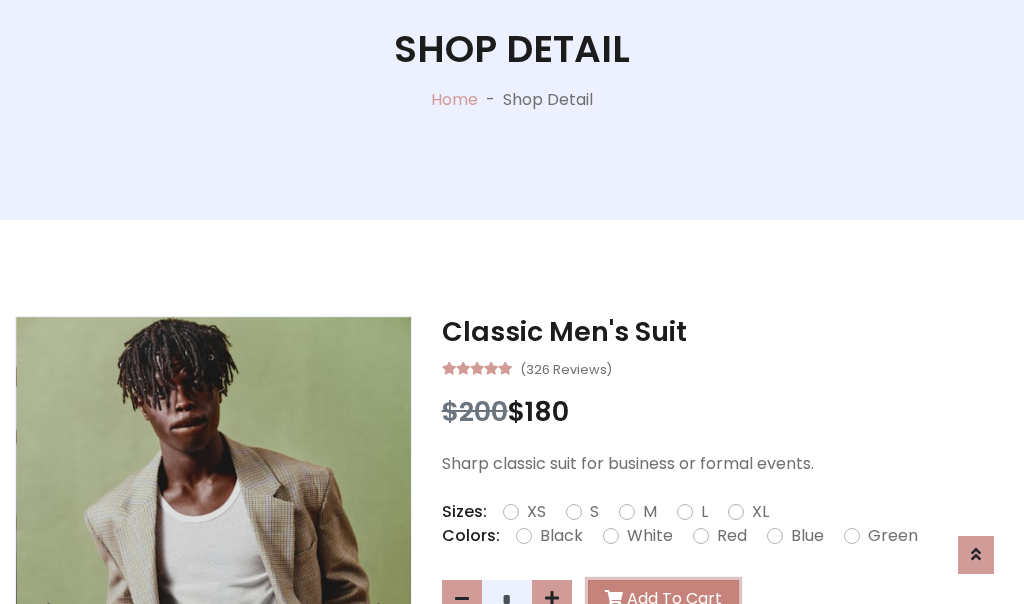 scroll, scrollTop: 0, scrollLeft: 0, axis: both 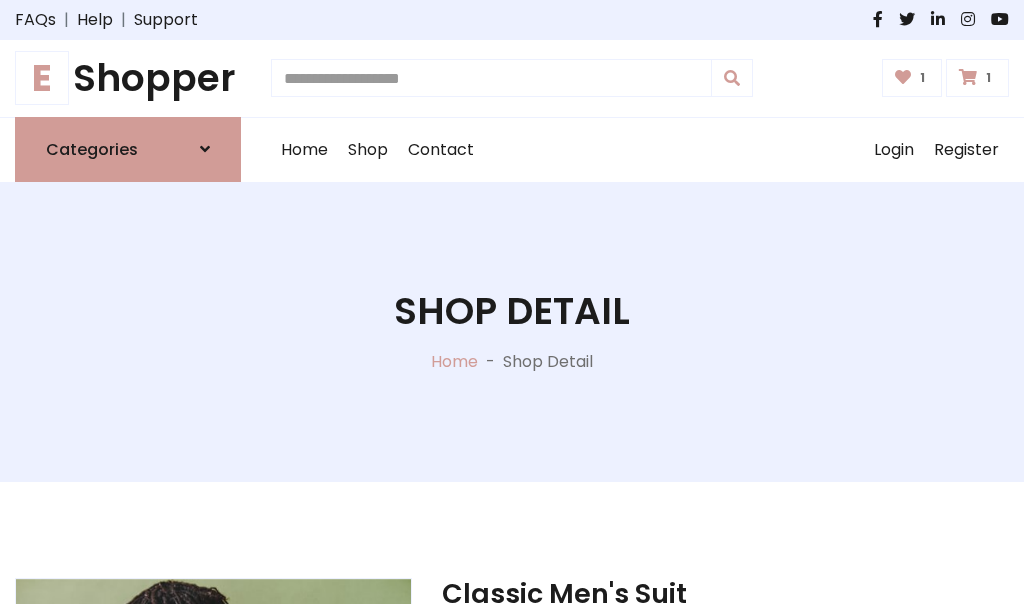 click at bounding box center (968, 77) 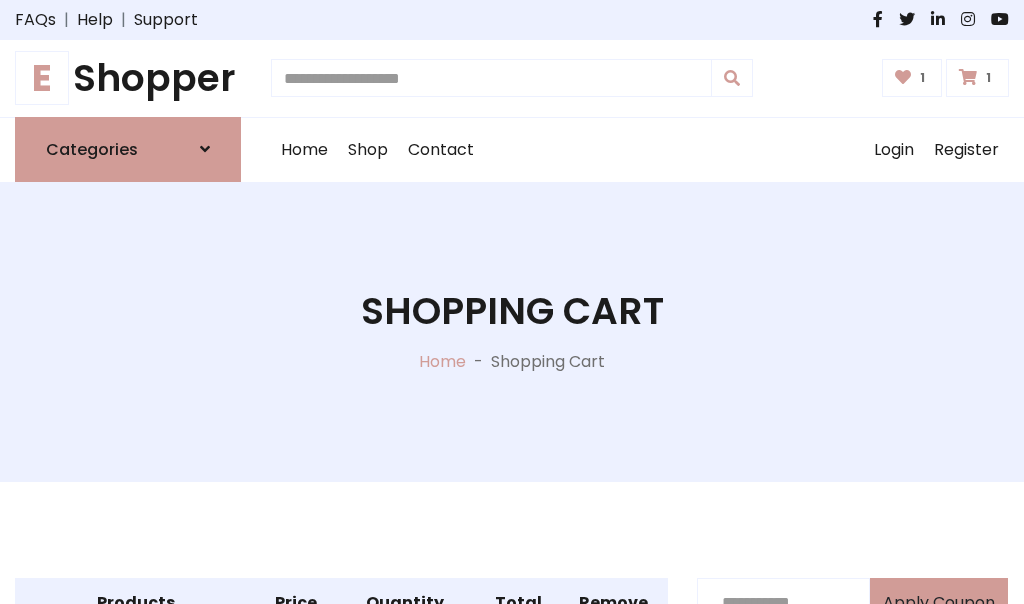 scroll, scrollTop: 570, scrollLeft: 0, axis: vertical 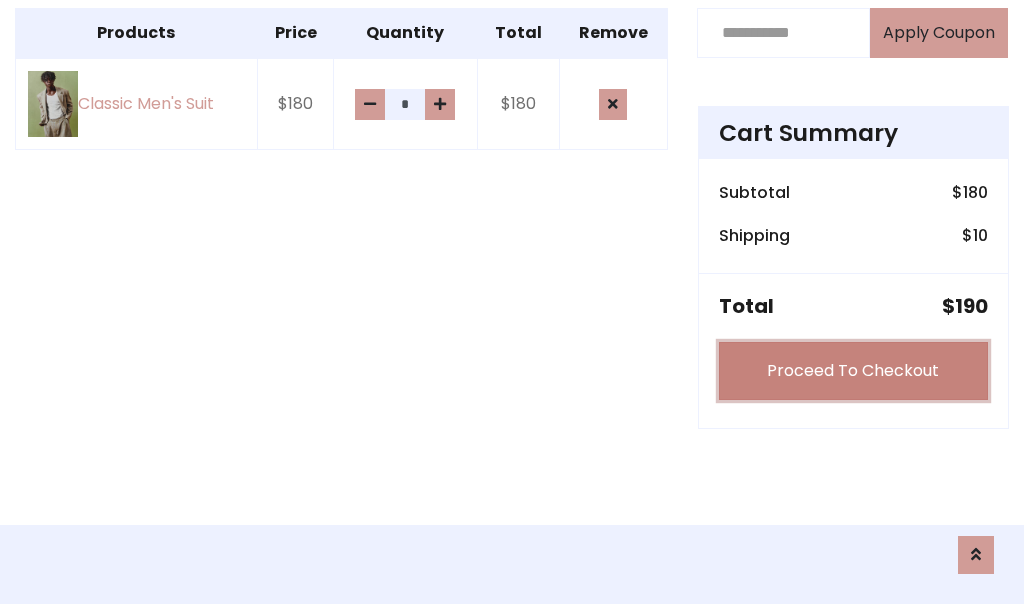 click on "Proceed To Checkout" at bounding box center (853, 371) 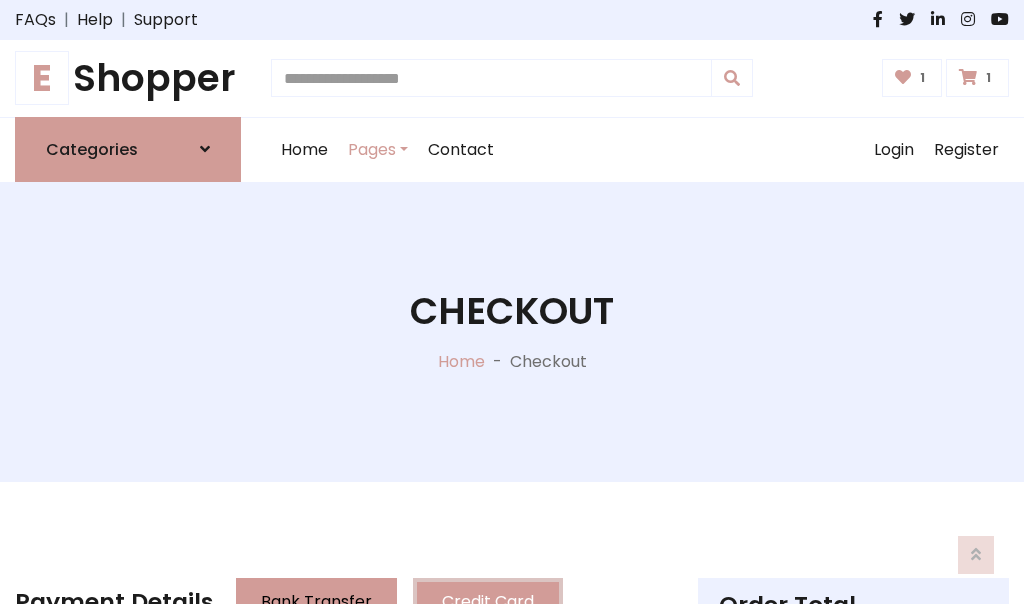 scroll, scrollTop: 201, scrollLeft: 0, axis: vertical 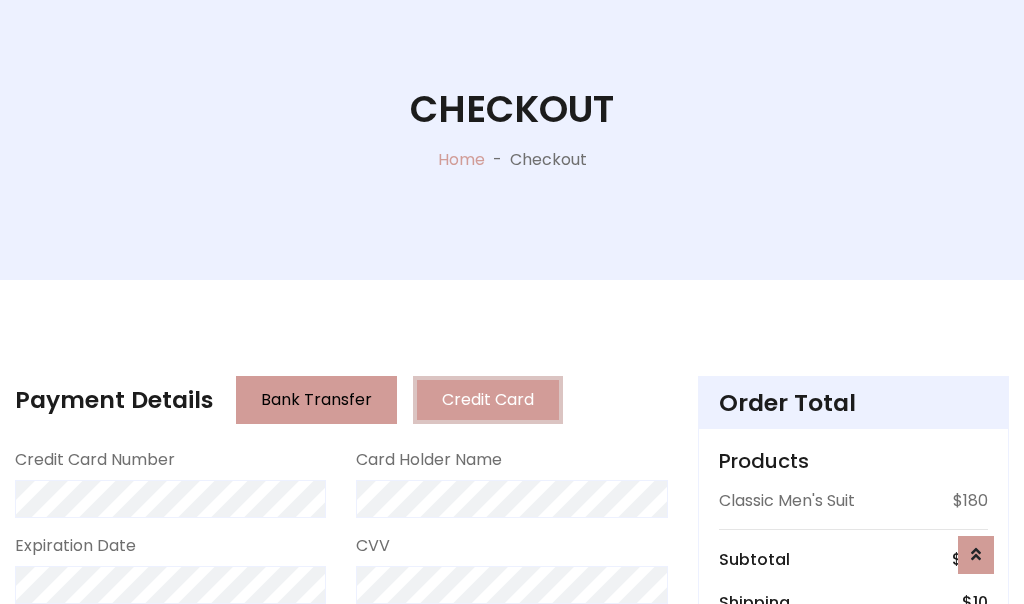 click on "Go to shipping" at bounding box center [853, 816] 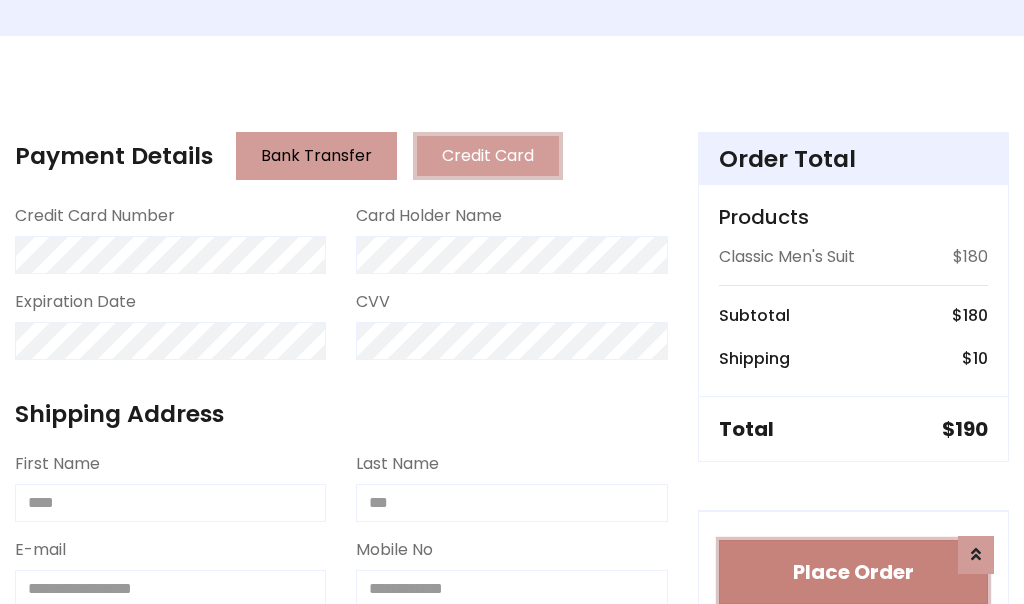 type 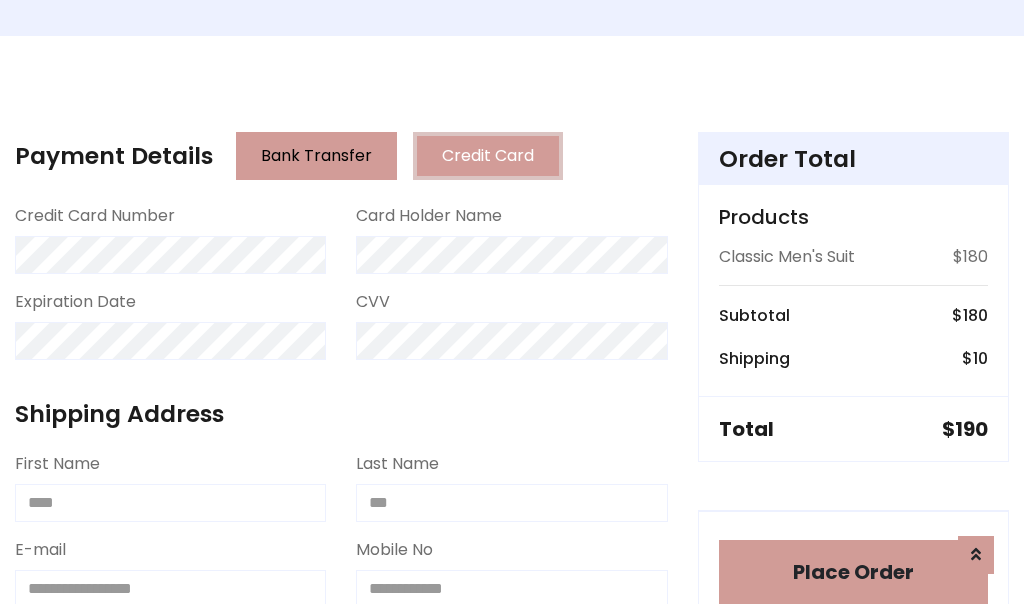 scroll, scrollTop: 1216, scrollLeft: 0, axis: vertical 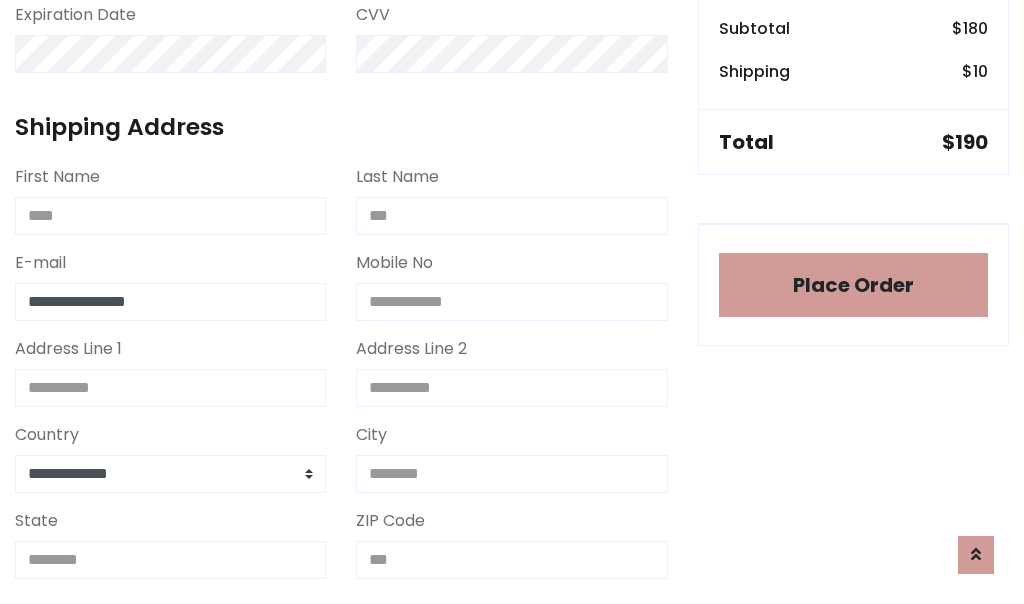 type on "**********" 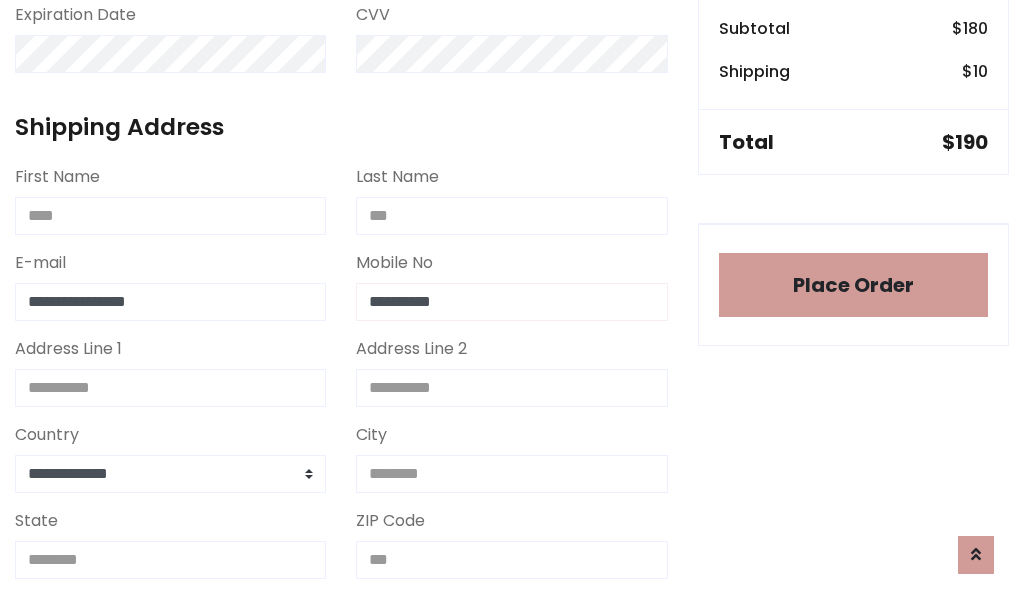 scroll, scrollTop: 573, scrollLeft: 0, axis: vertical 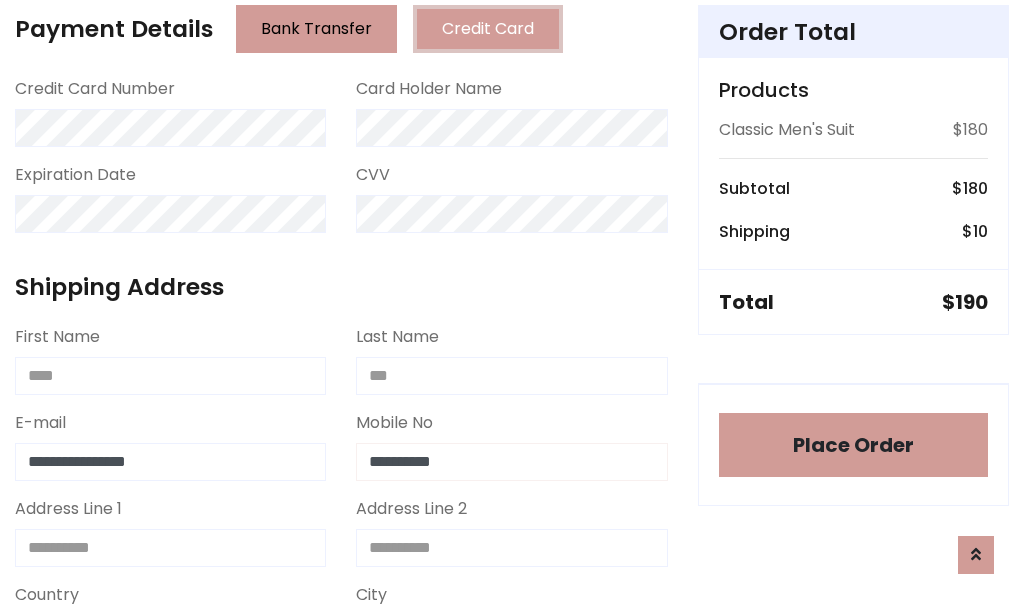 type on "**********" 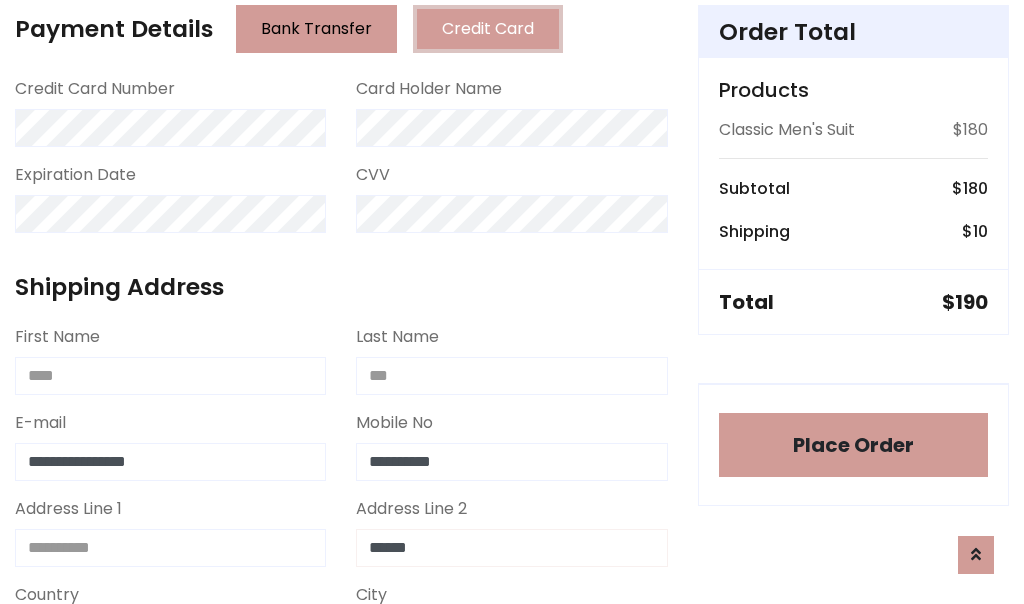 type on "******" 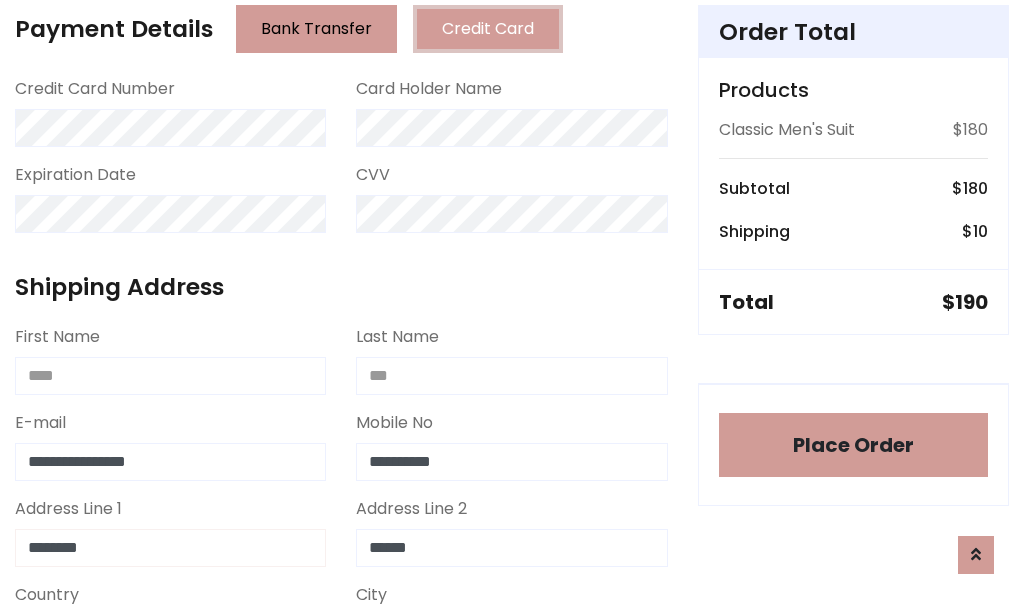 type on "********" 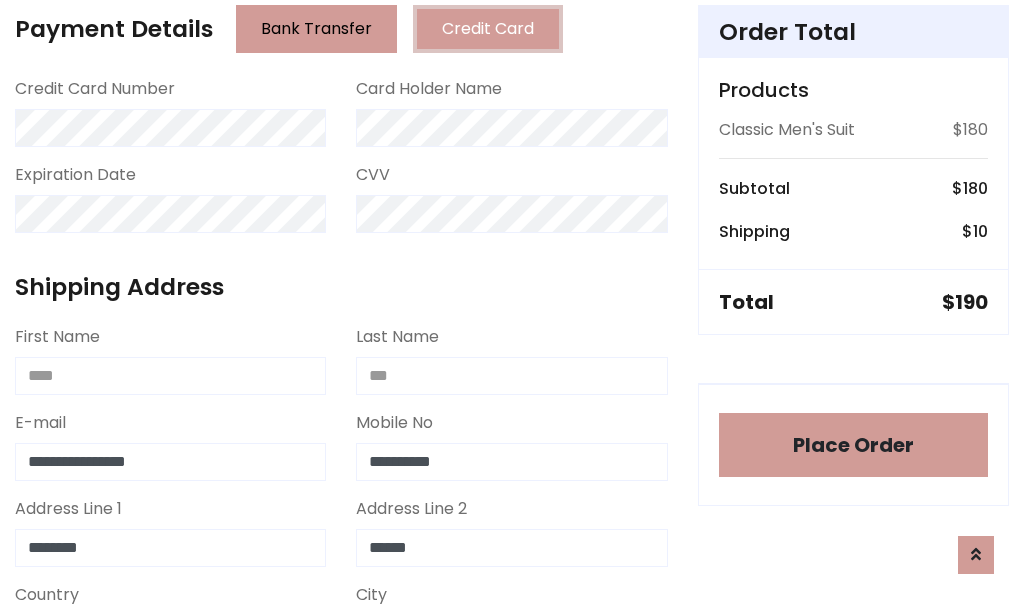 scroll, scrollTop: 905, scrollLeft: 0, axis: vertical 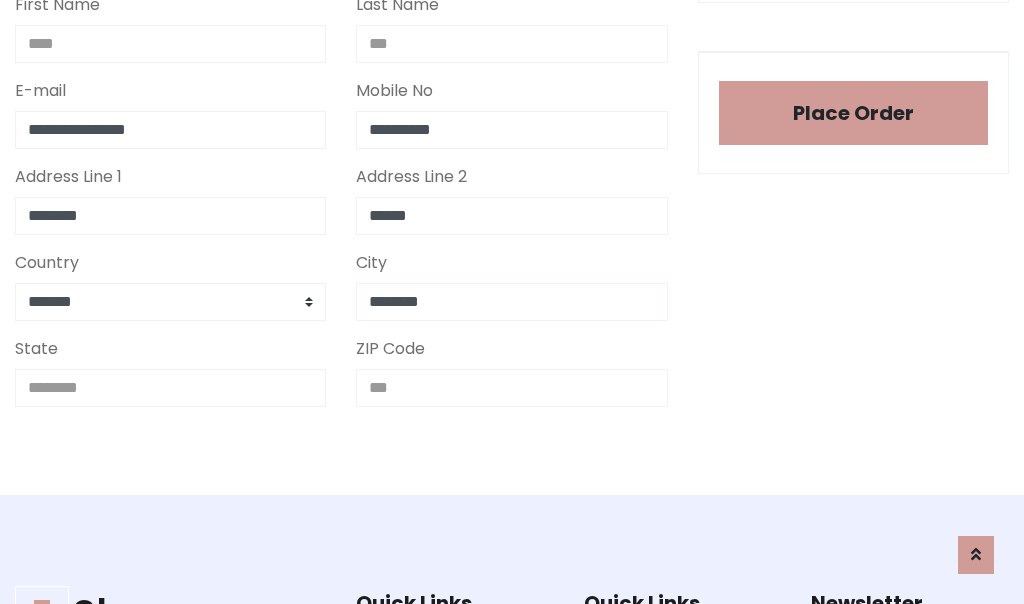 type on "********" 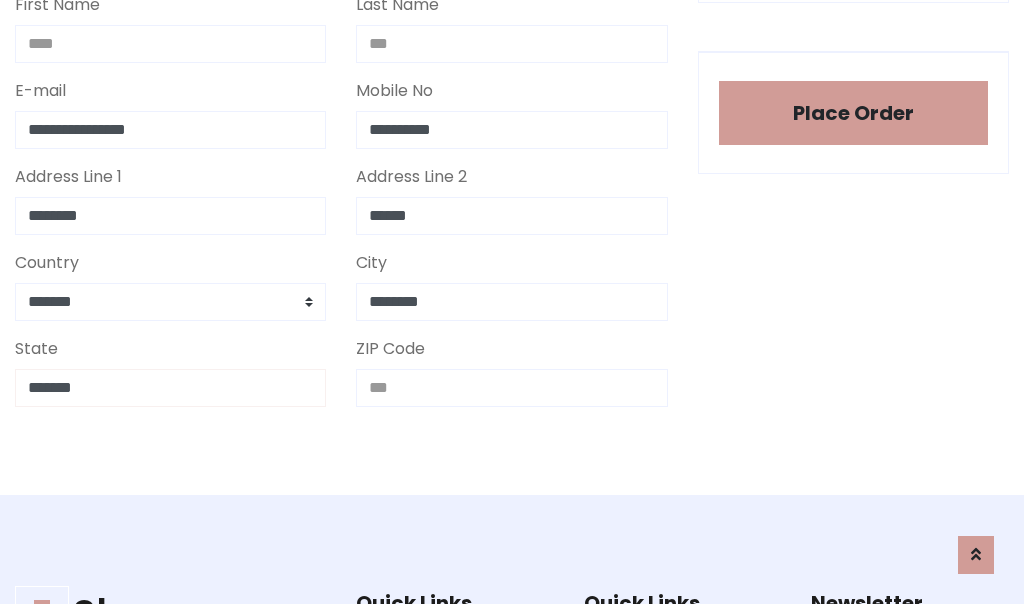 type on "*******" 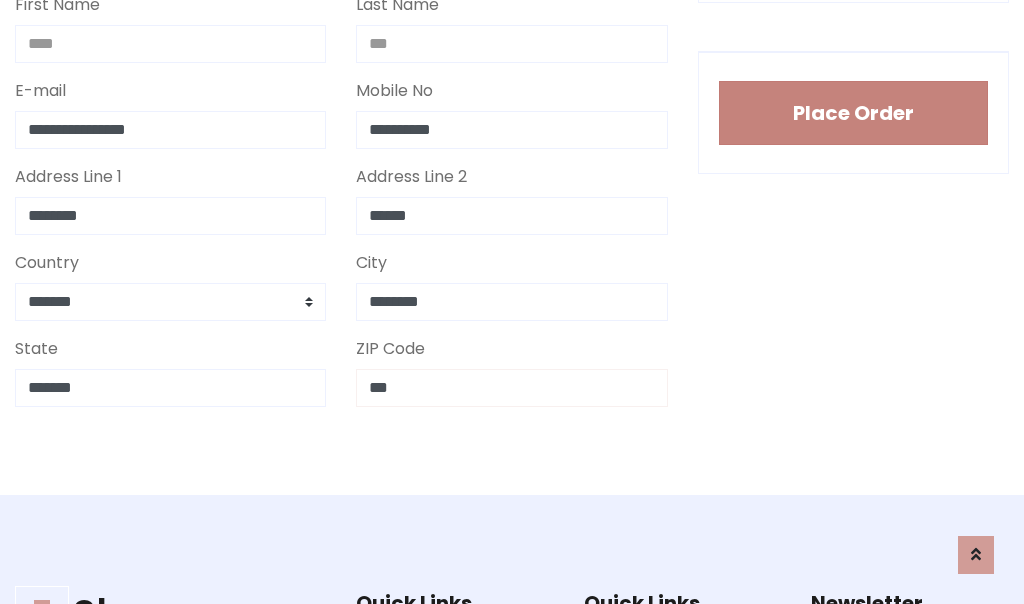 type on "***" 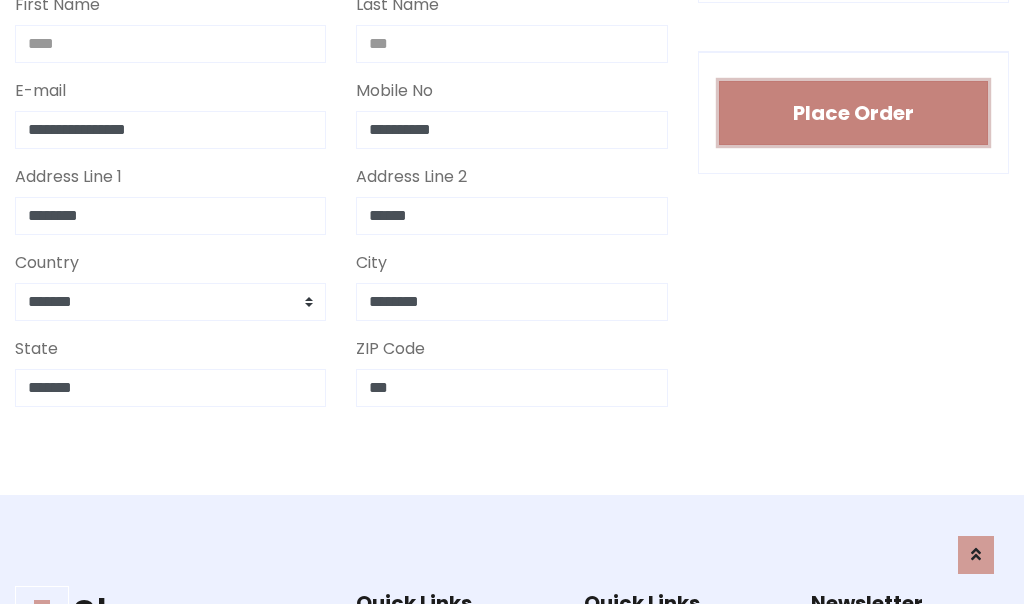 click on "Place Order" at bounding box center (853, 113) 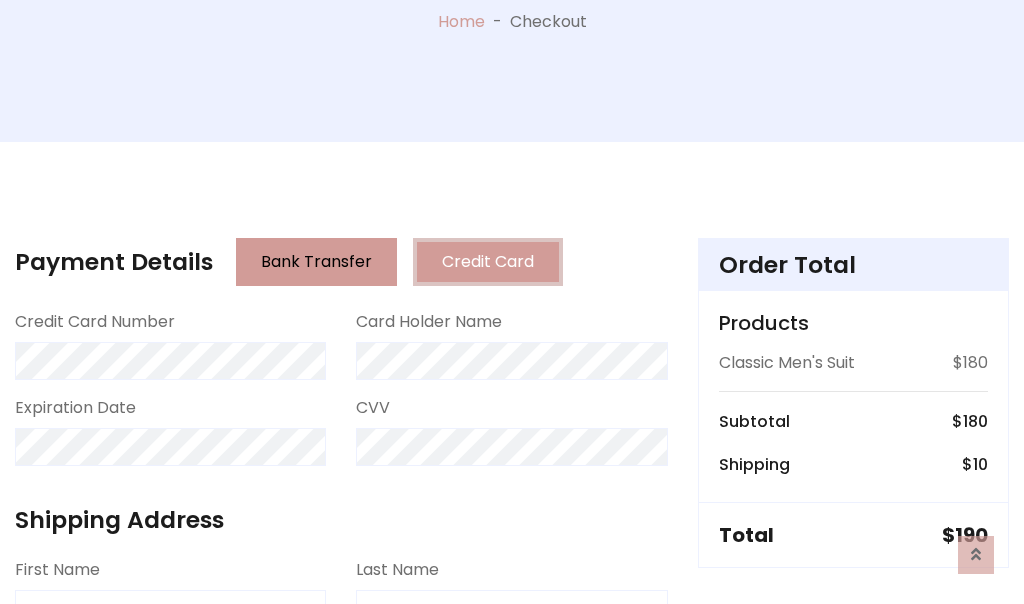 scroll, scrollTop: 0, scrollLeft: 0, axis: both 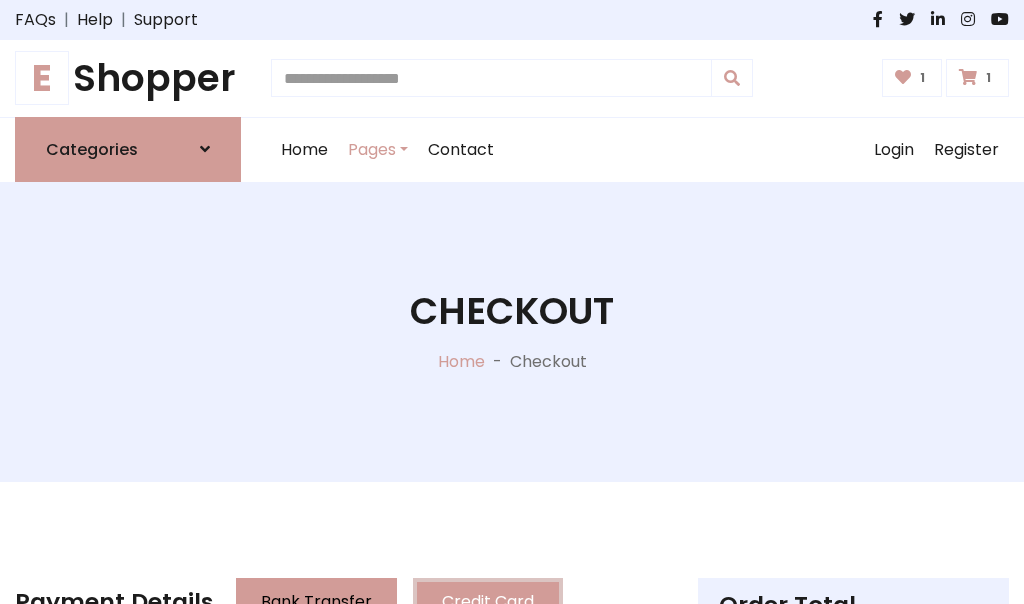 click on "E" at bounding box center (42, 78) 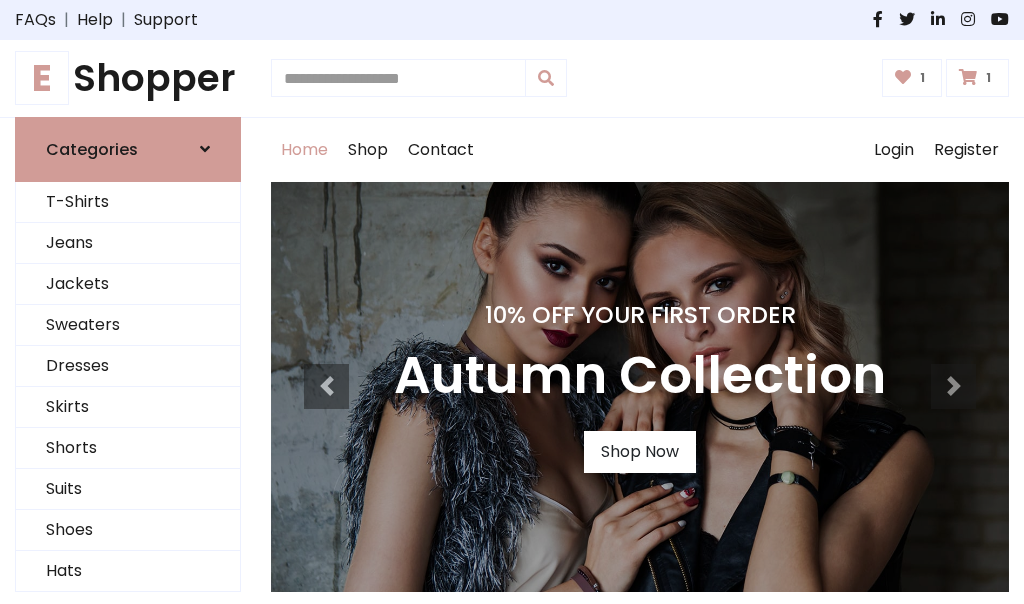 scroll, scrollTop: 0, scrollLeft: 0, axis: both 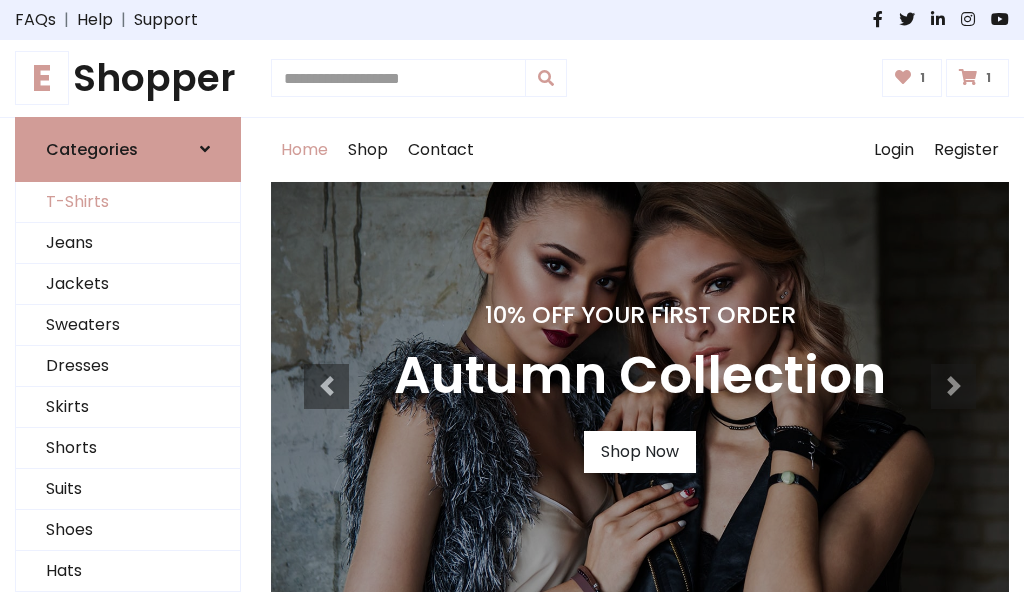 click on "T-Shirts" at bounding box center [128, 202] 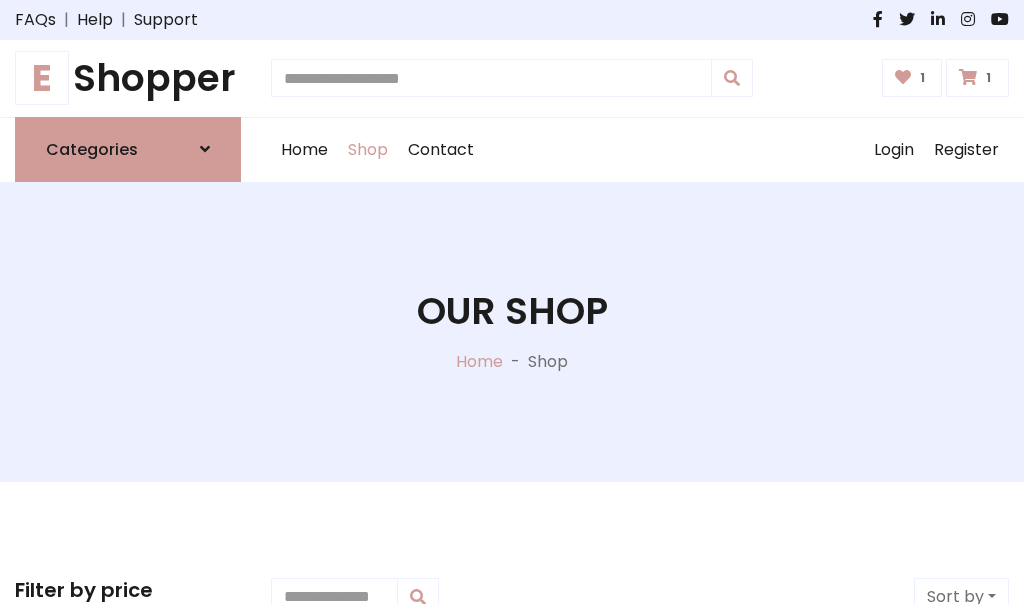 scroll, scrollTop: 0, scrollLeft: 0, axis: both 